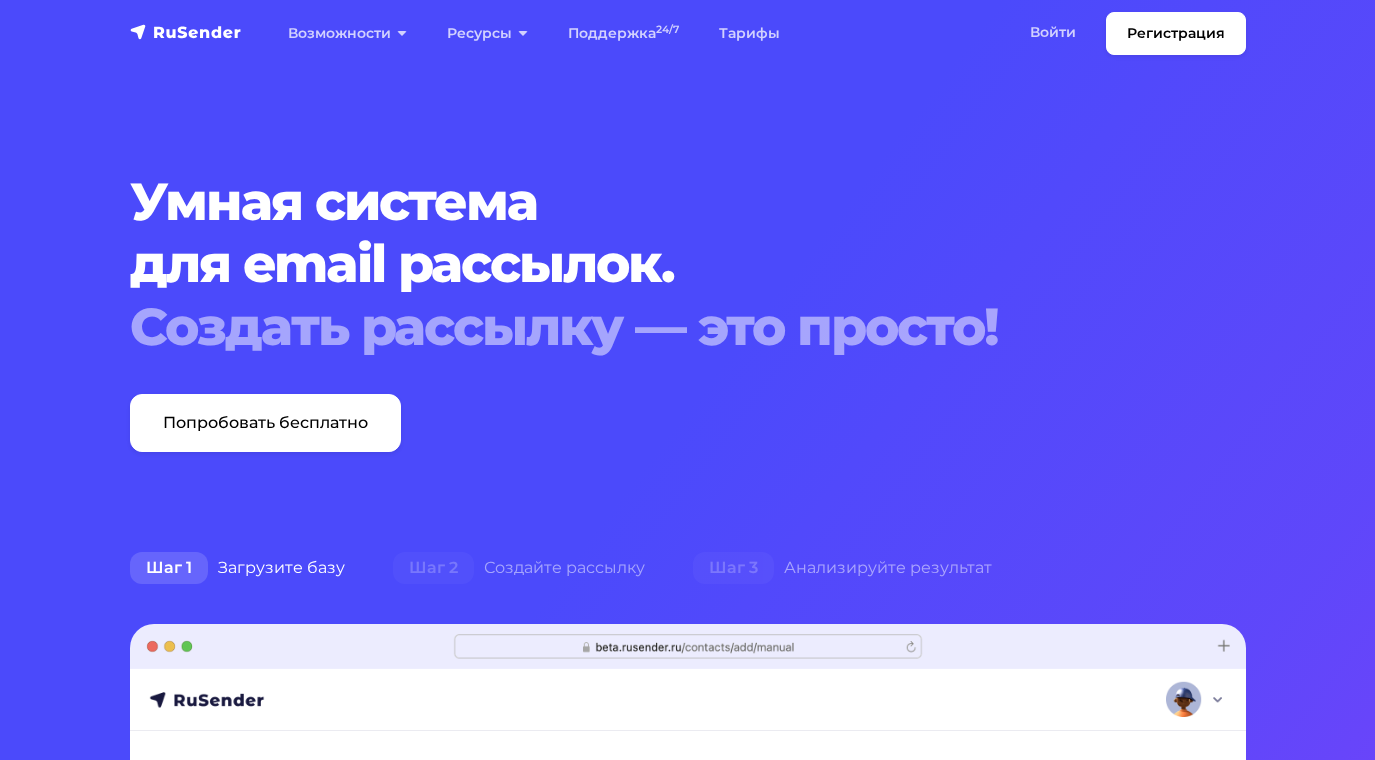 scroll, scrollTop: 0, scrollLeft: 0, axis: both 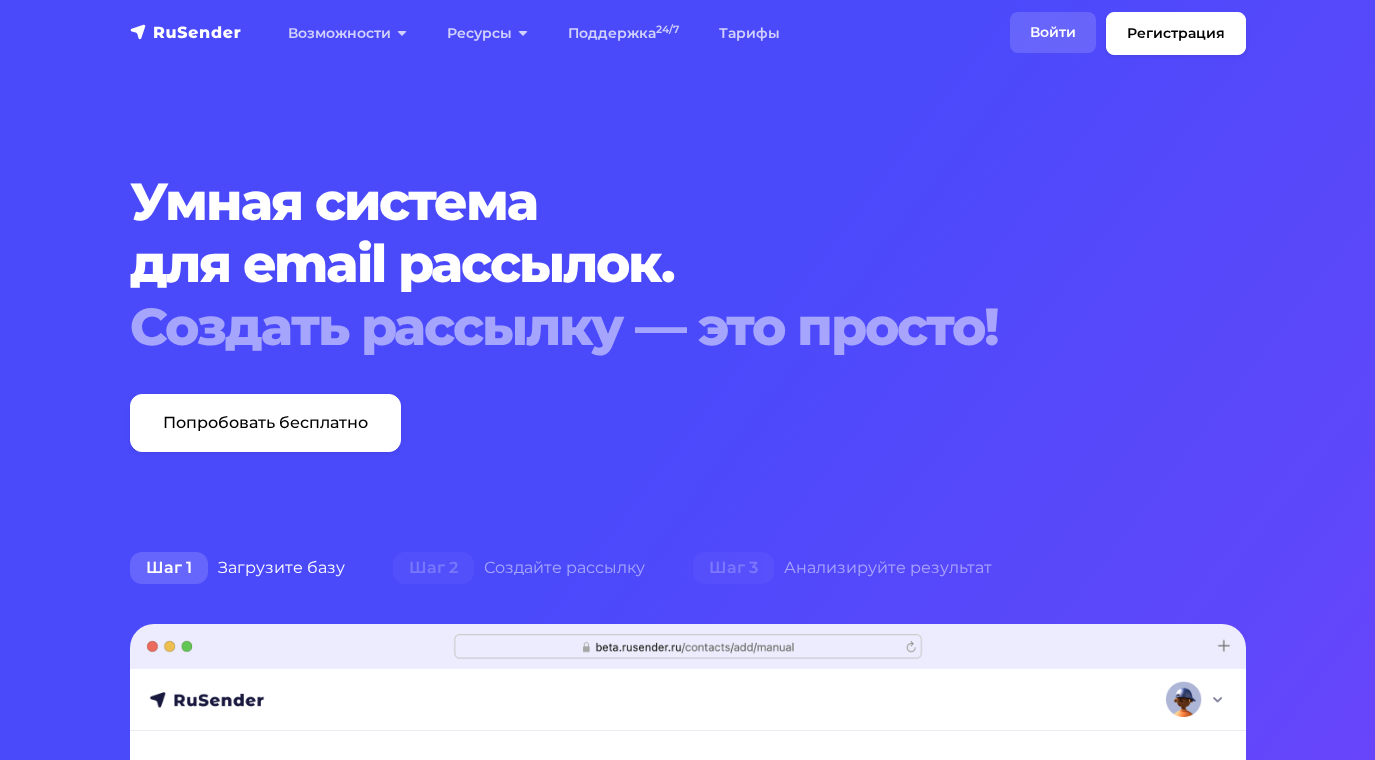 click on "Войти" at bounding box center [1053, 32] 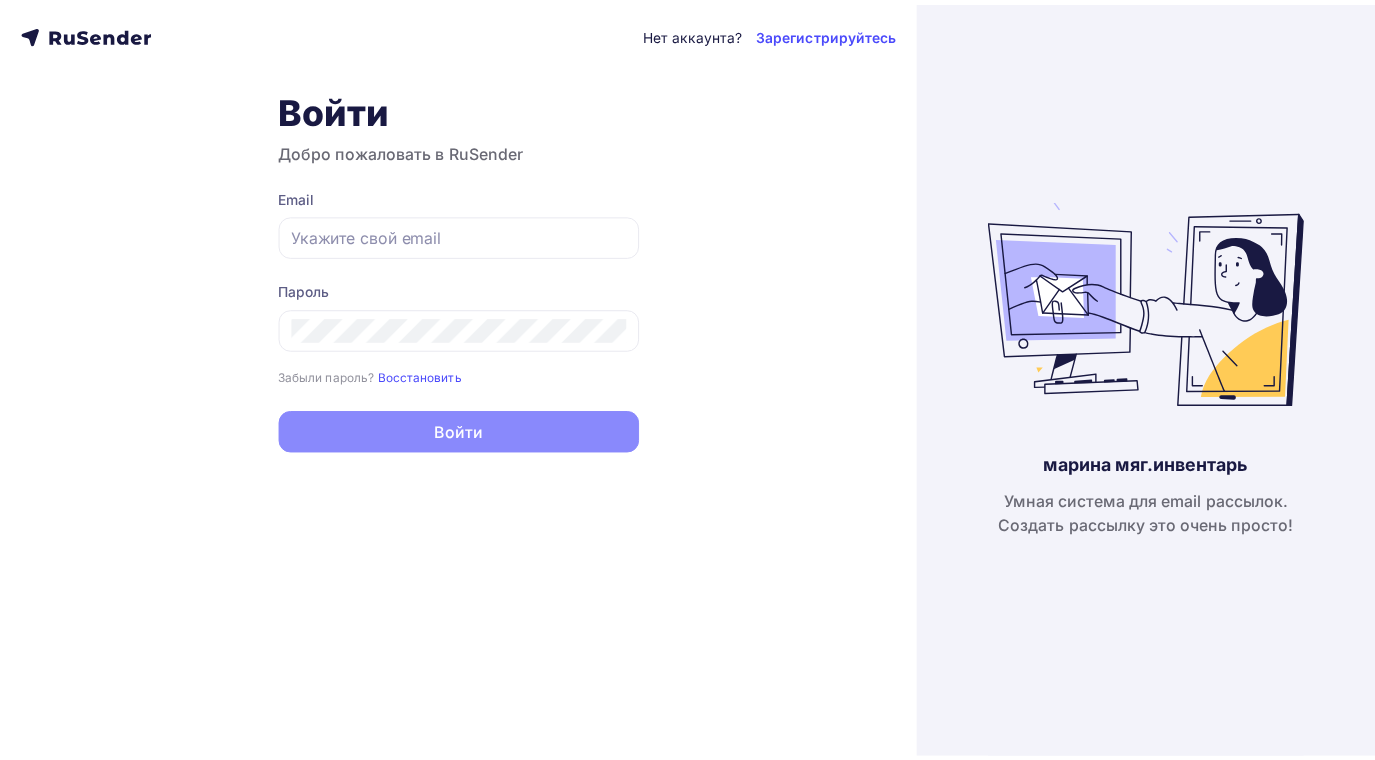 scroll, scrollTop: 0, scrollLeft: 0, axis: both 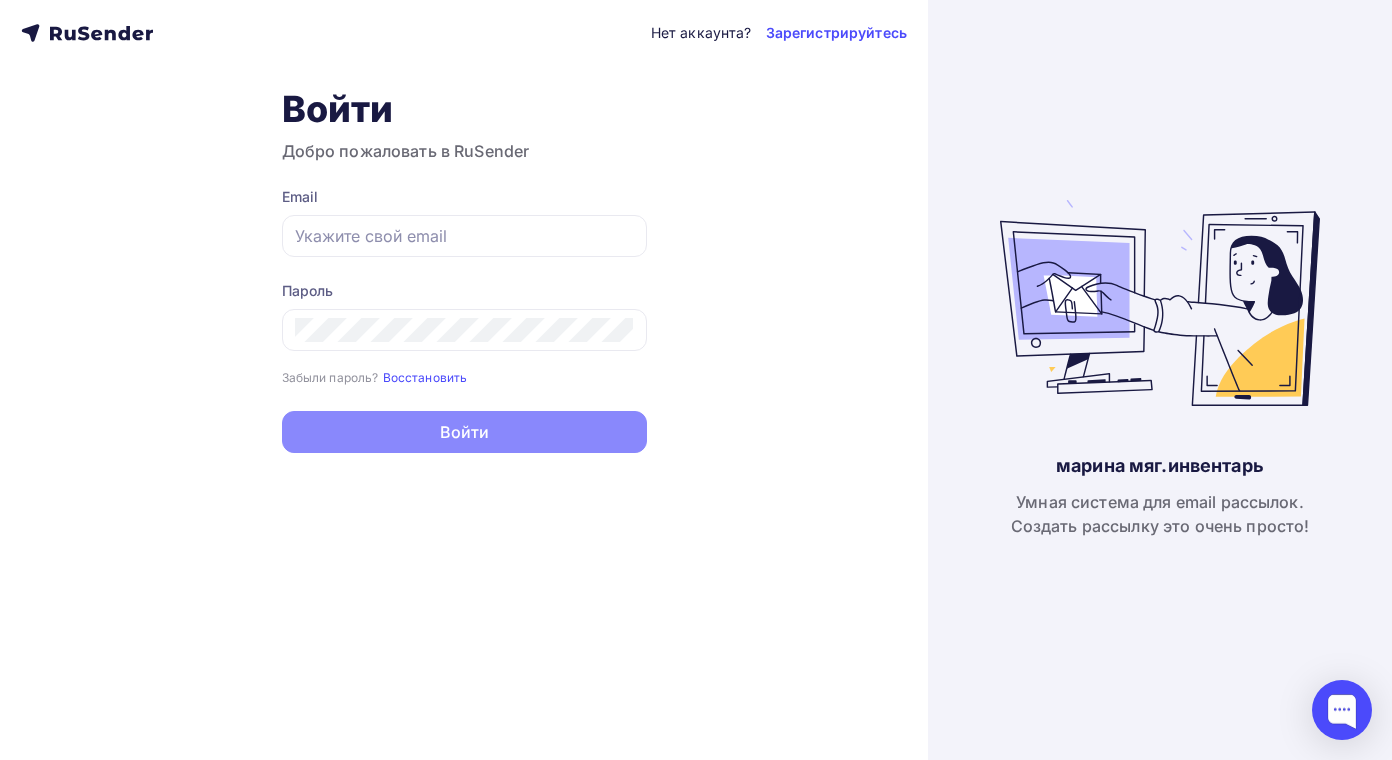 type on "[EMAIL]" 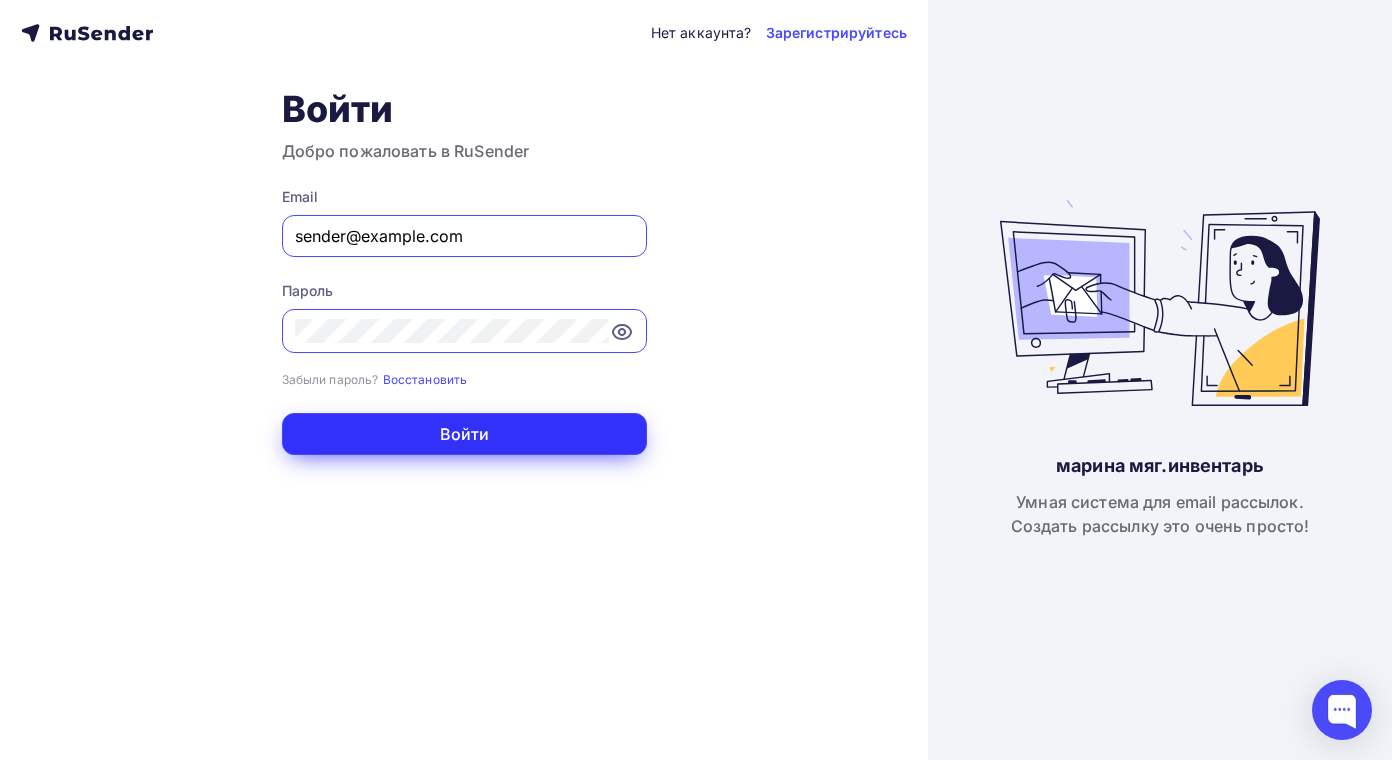 drag, startPoint x: 500, startPoint y: 463, endPoint x: 494, endPoint y: 436, distance: 27.658634 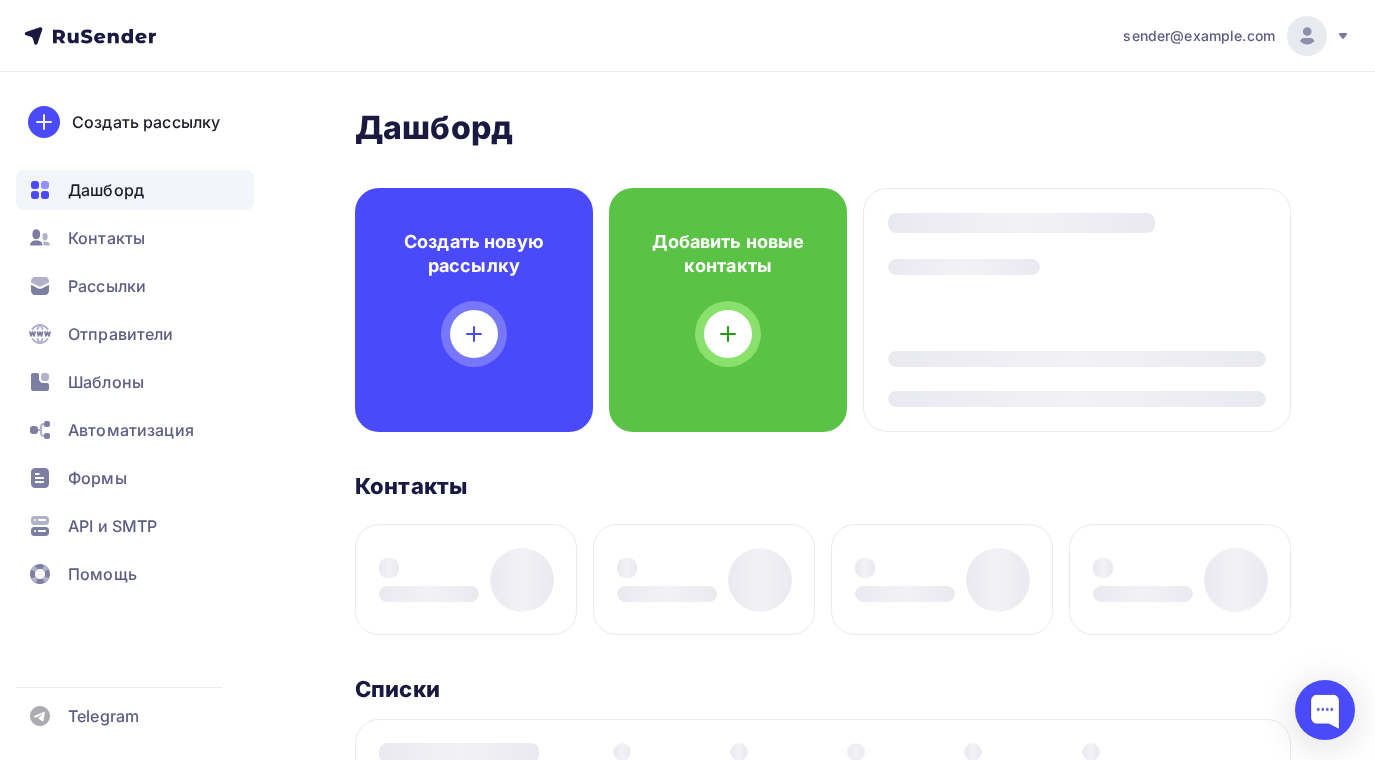 click on "Дашборд   Дашборд   Пару шагов, чтобы начать работу!
Закрыть
Выполните эти шаги, чтобы отправить свою первую рассылку   0%     0%
Добавьте получателей
Загрузите свои контакты, чтобы начать отправлять им письма
Создайте и отправьте рассылку
Вы можете создать рассылку с помощью редактора шаблонов или загрузить свой собственный HTML-макет
Подтвердите свой домен
Создать новую рассылку       Добавить новые контакты" at bounding box center (823, 755) 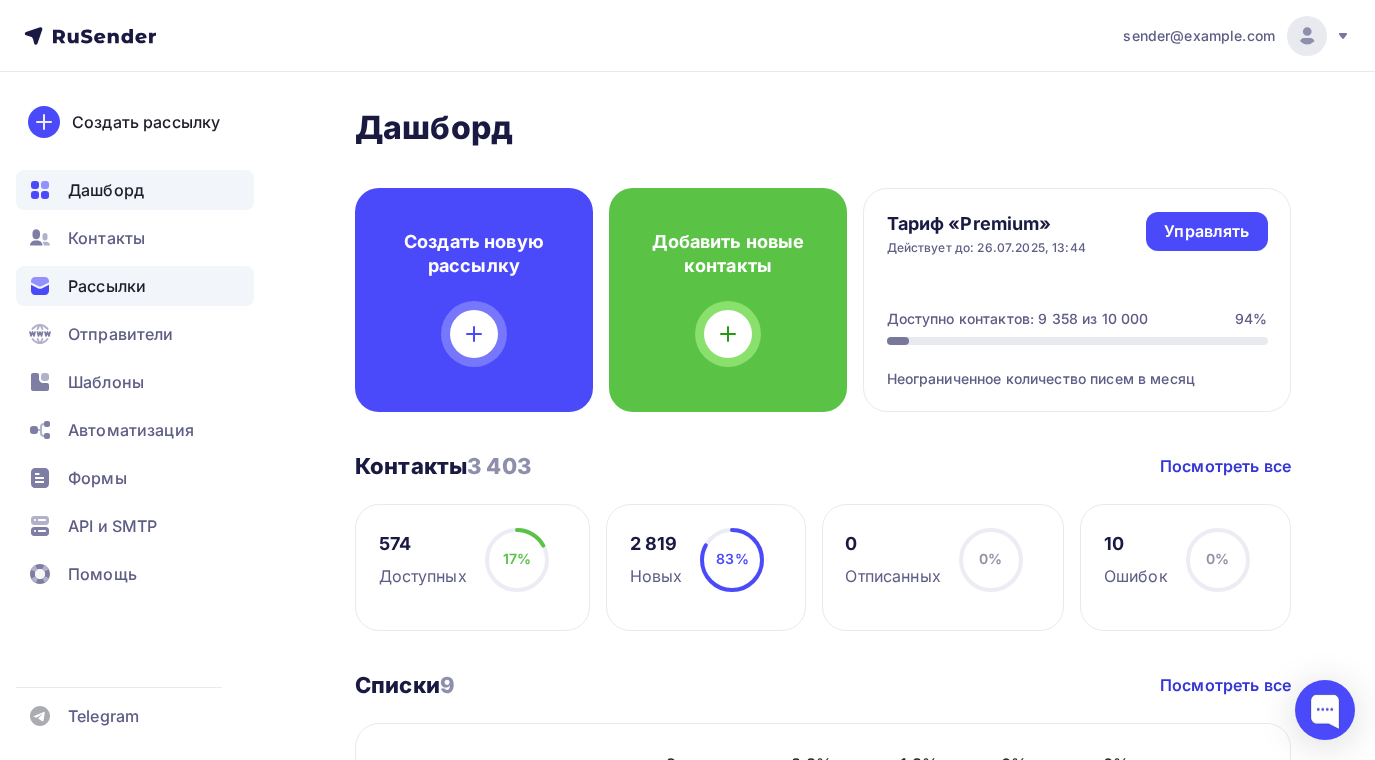click on "Рассылки" at bounding box center [107, 286] 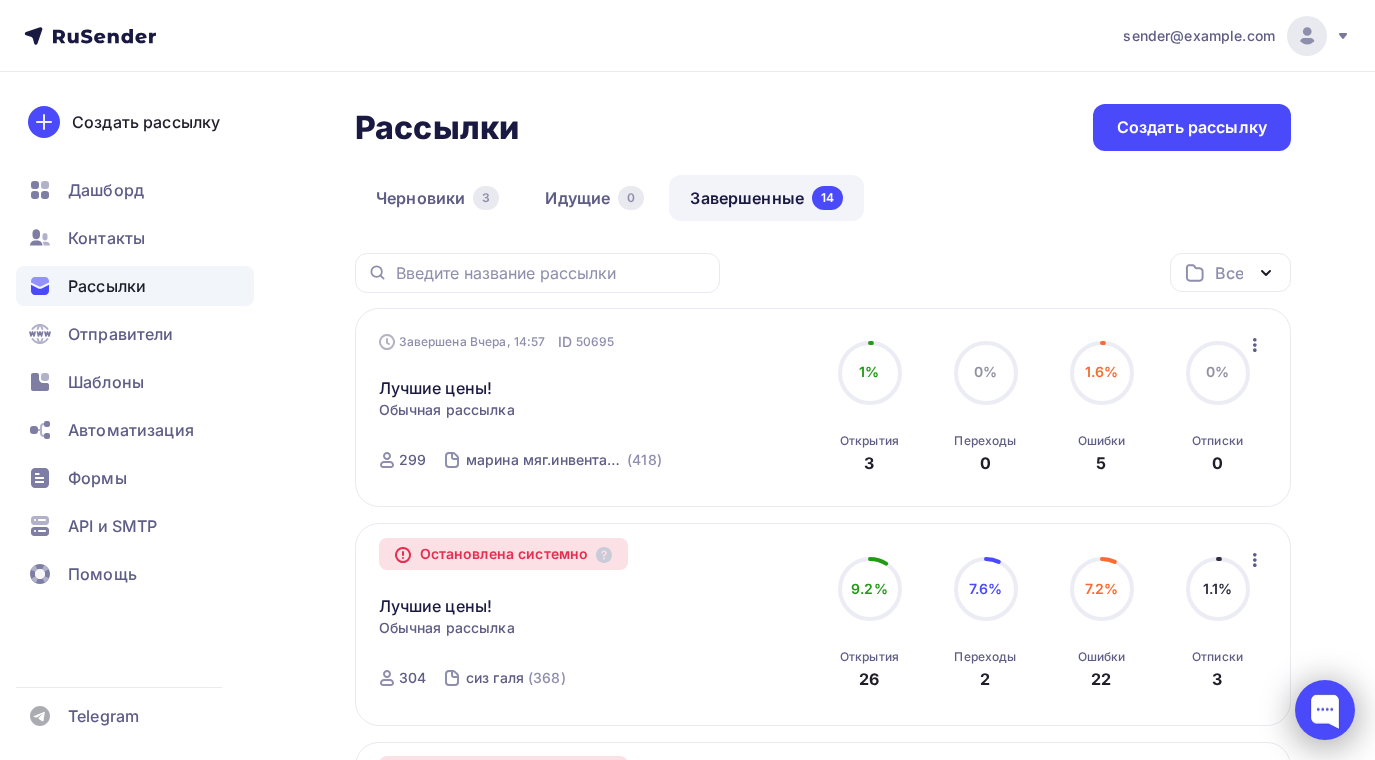 click at bounding box center (1325, 710) 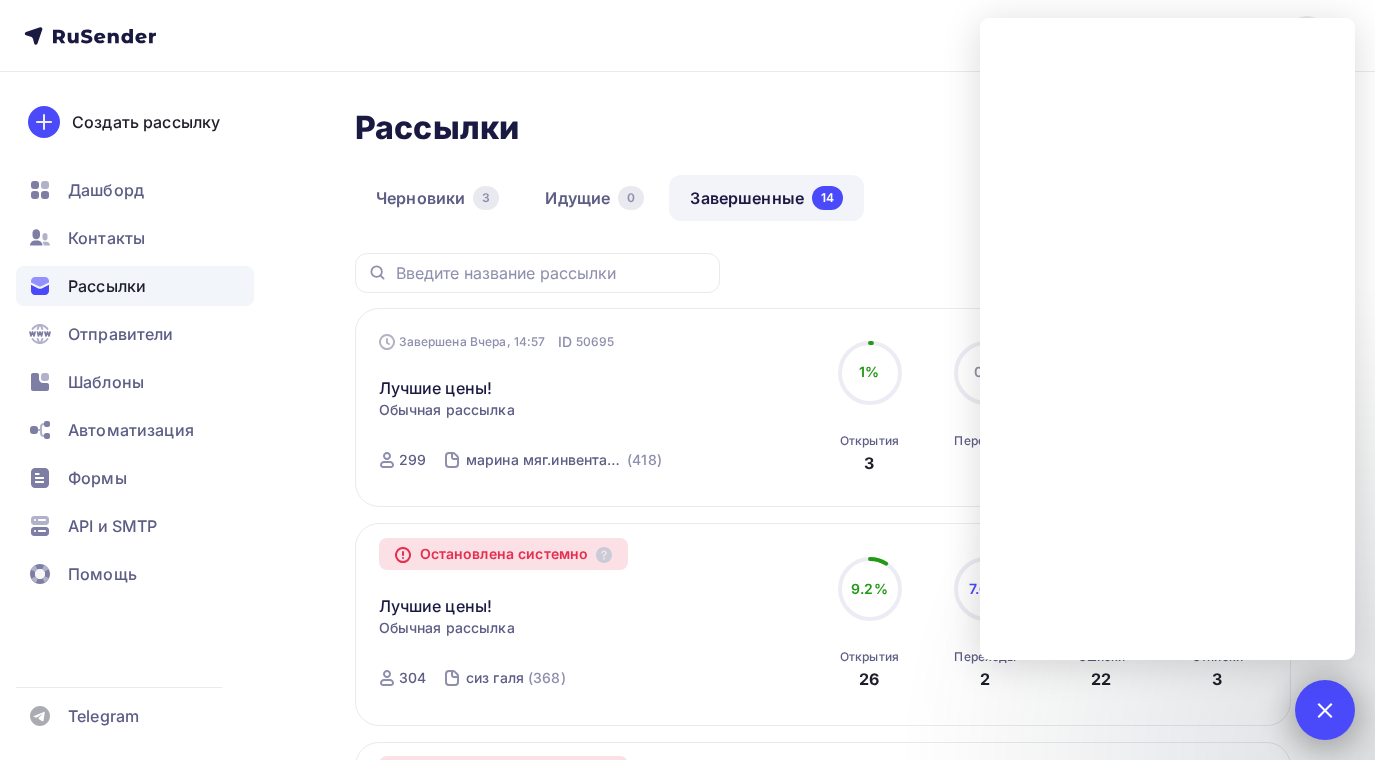 click at bounding box center (1325, 710) 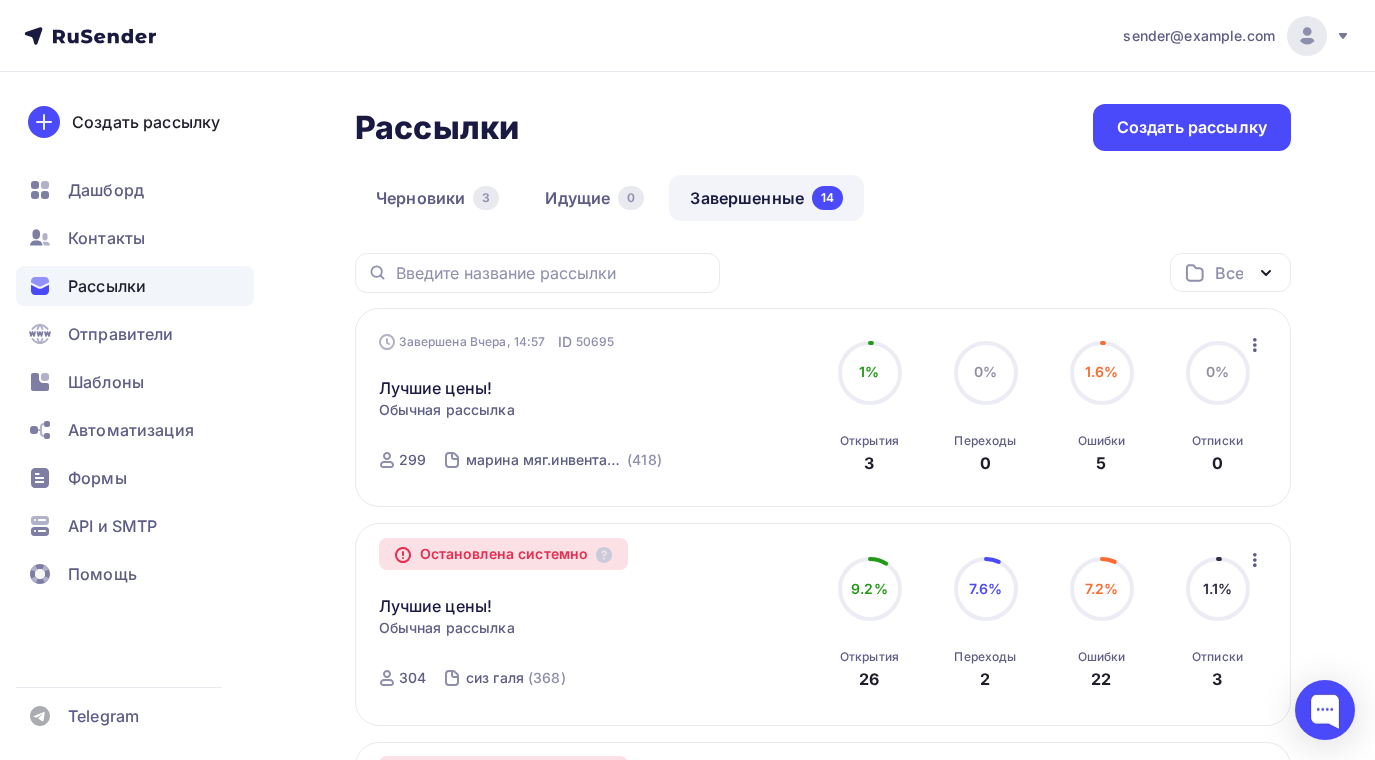 click at bounding box center (1255, 345) 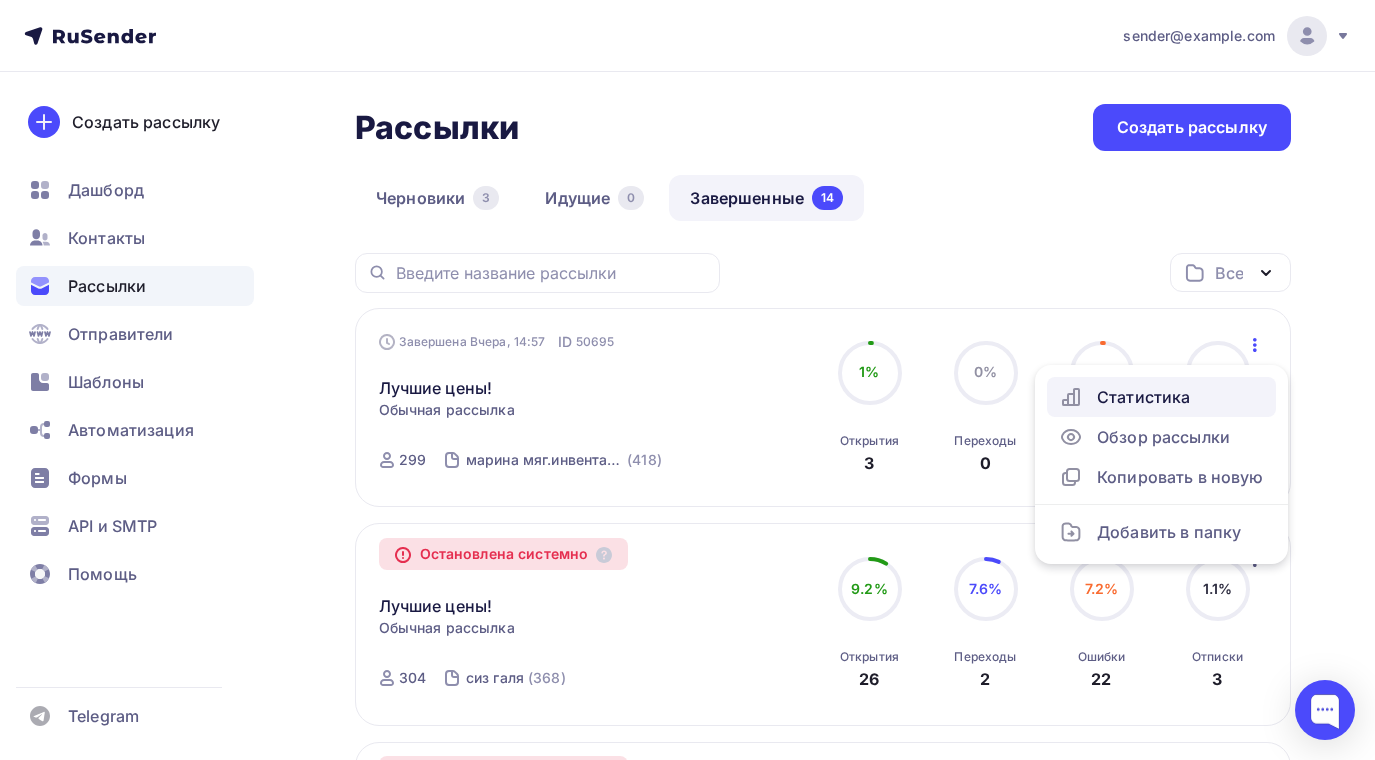 click on "Статистика" at bounding box center (1161, 397) 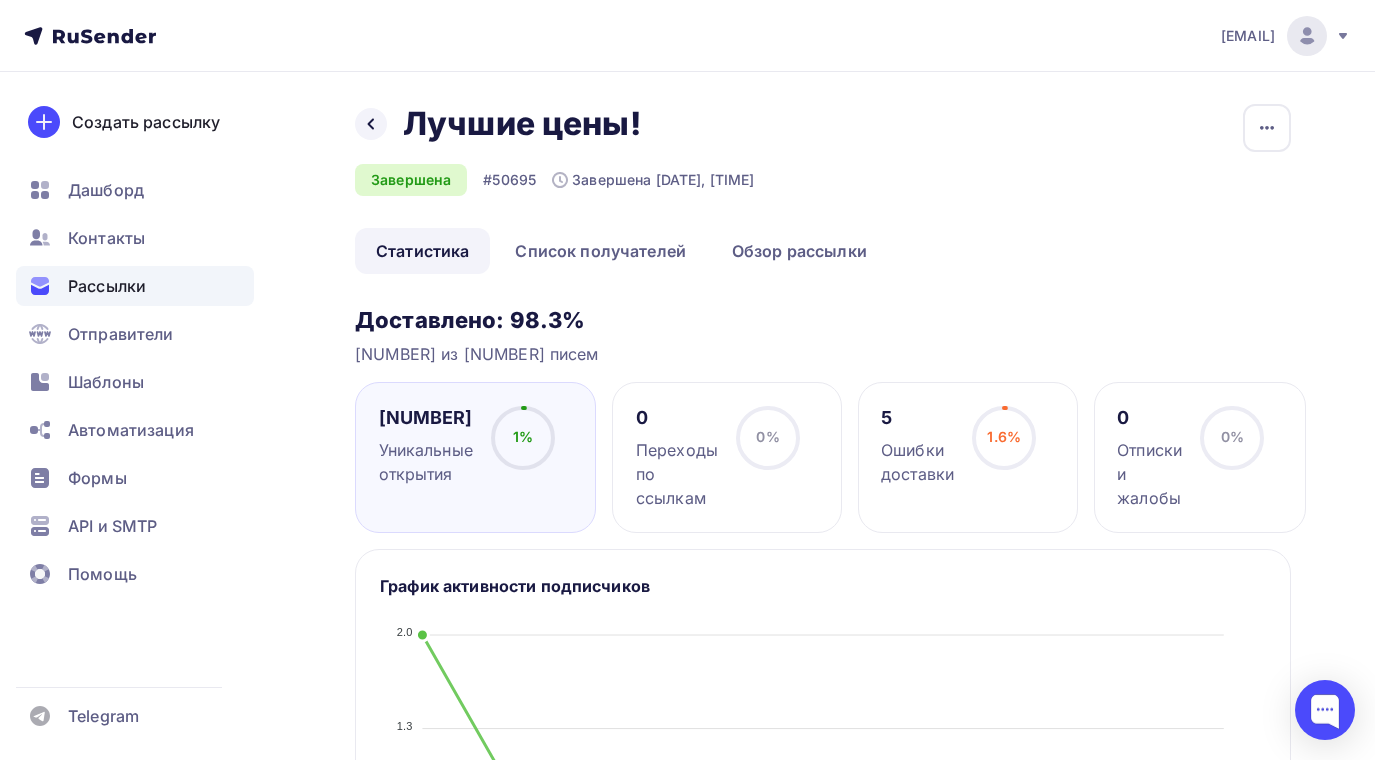 scroll, scrollTop: 100, scrollLeft: 0, axis: vertical 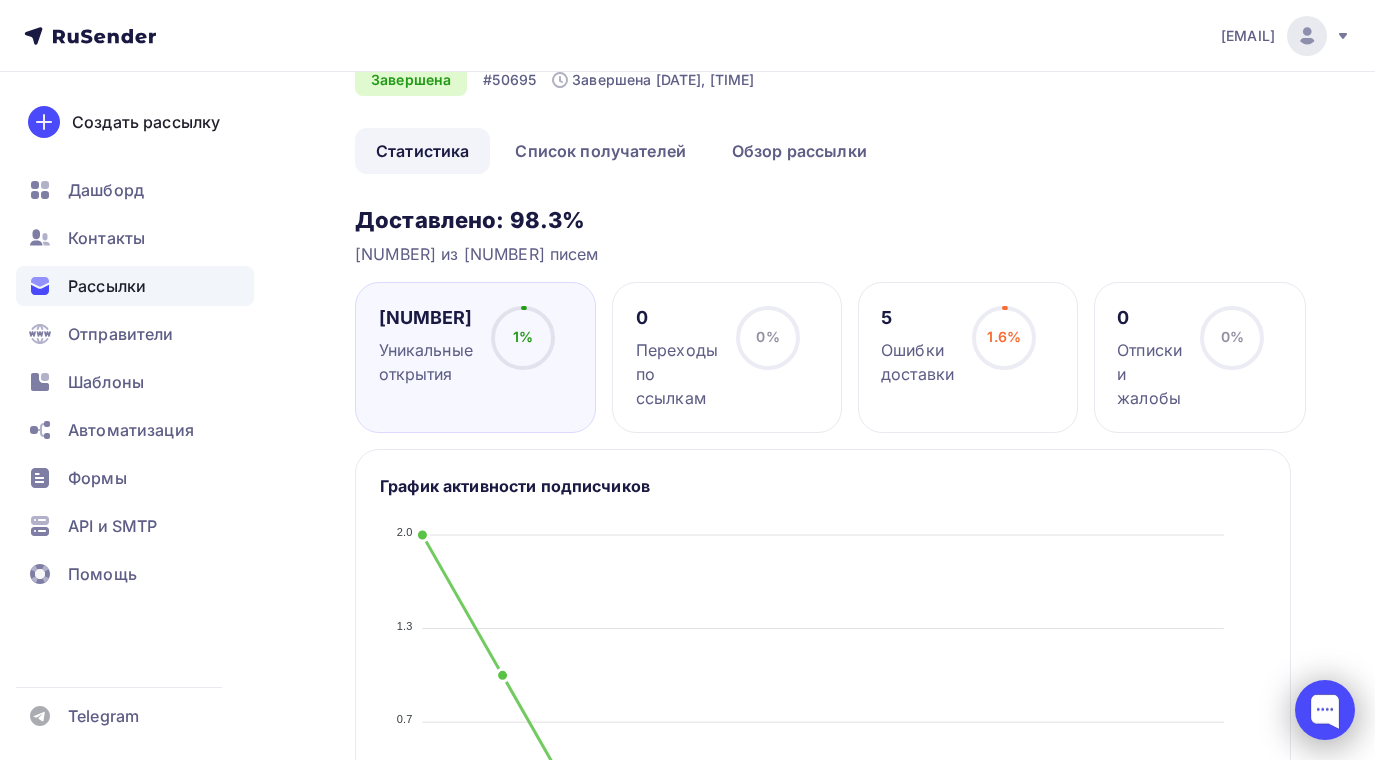 click at bounding box center (1325, 710) 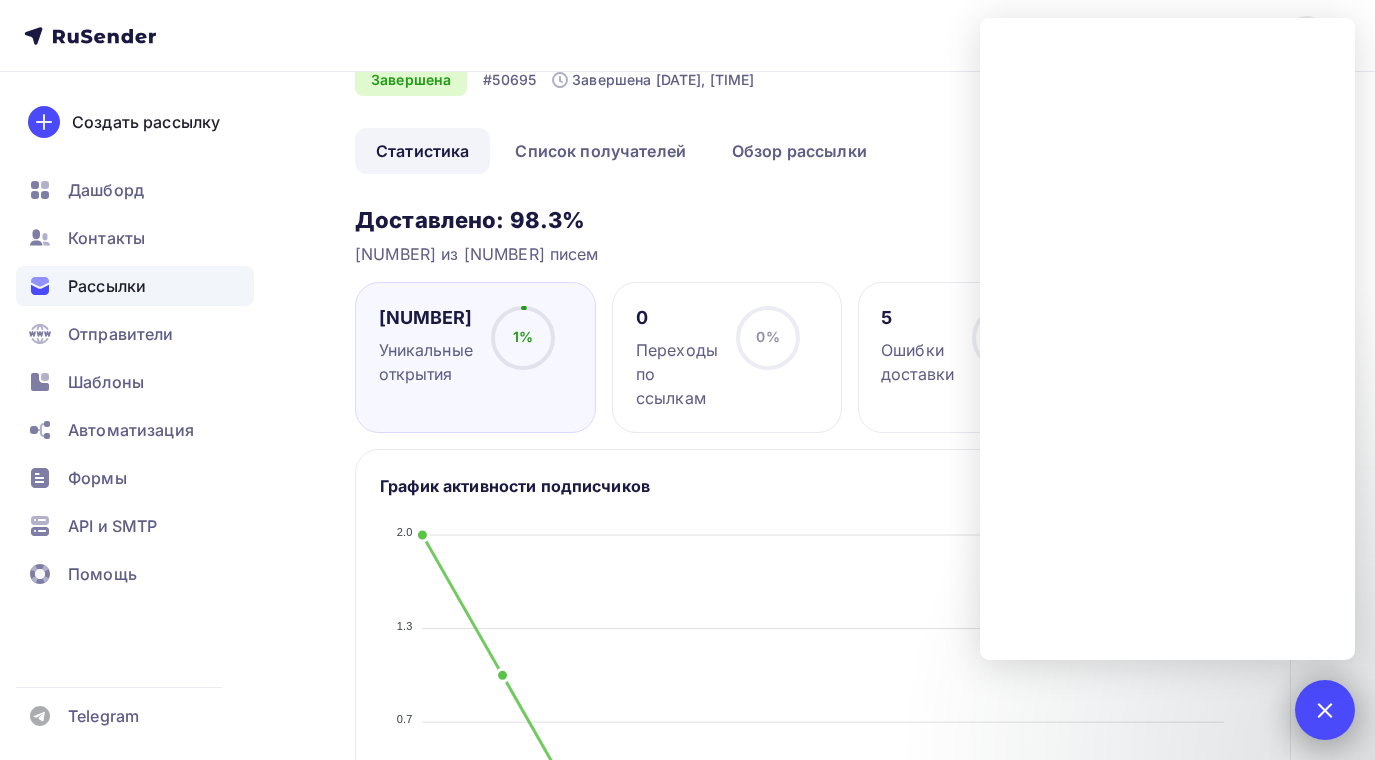 click at bounding box center (1325, 710) 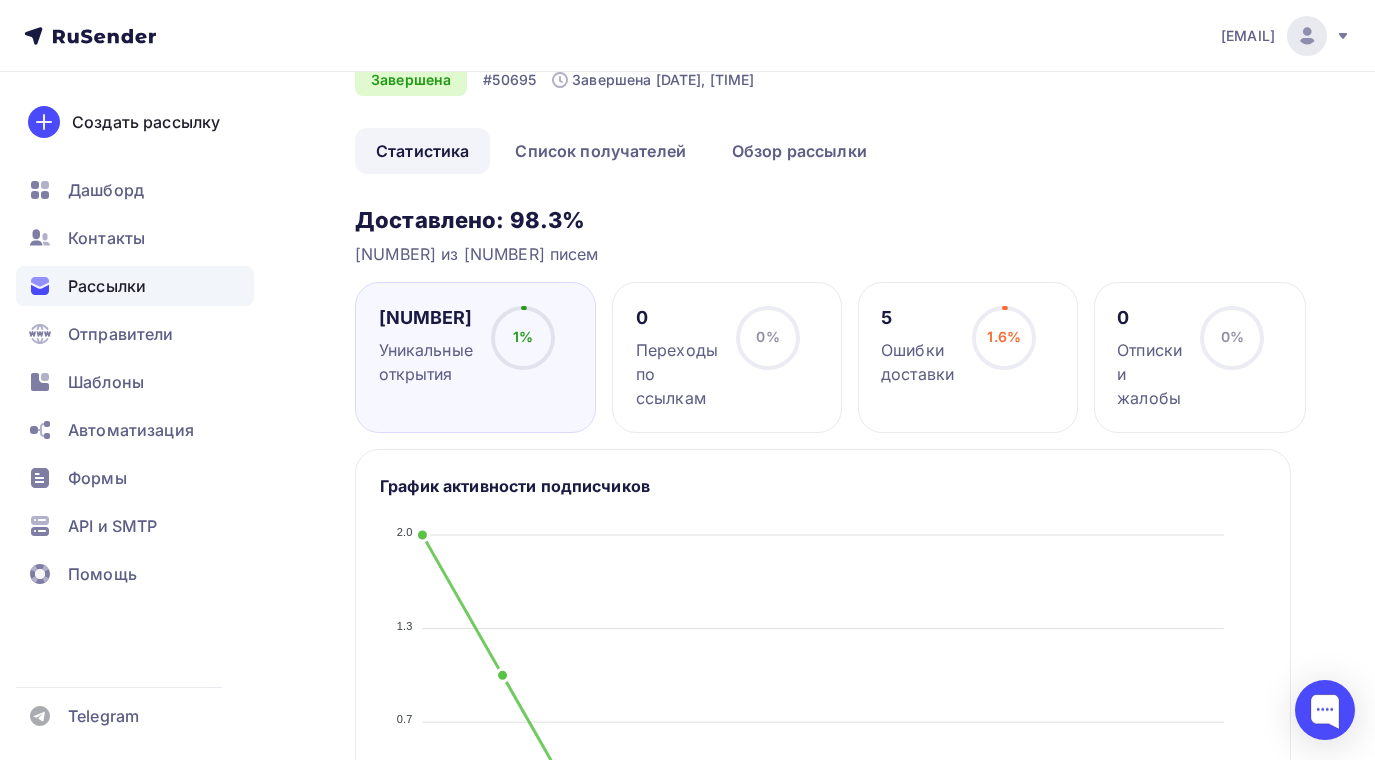 click on "Рассылки" at bounding box center (107, 286) 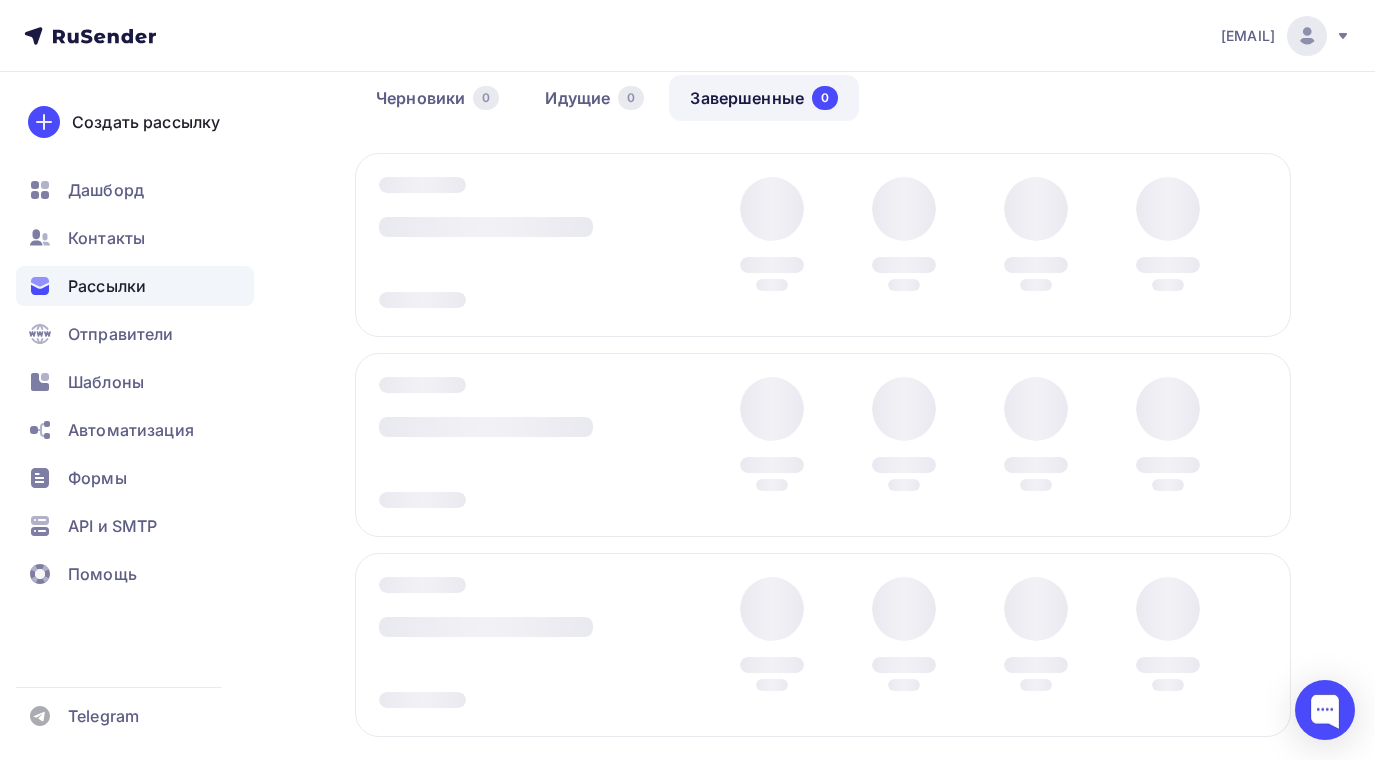 scroll, scrollTop: 0, scrollLeft: 0, axis: both 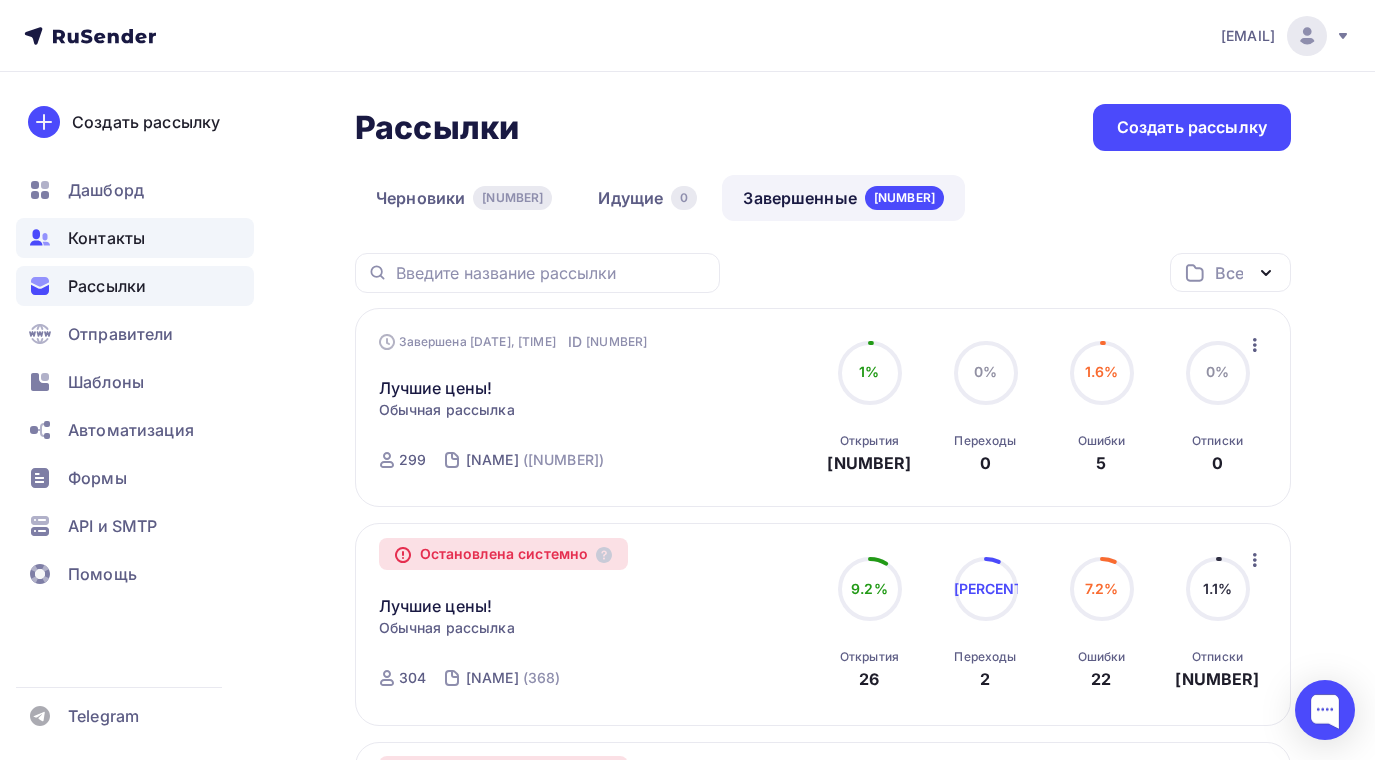 click on "Контакты" at bounding box center [106, 238] 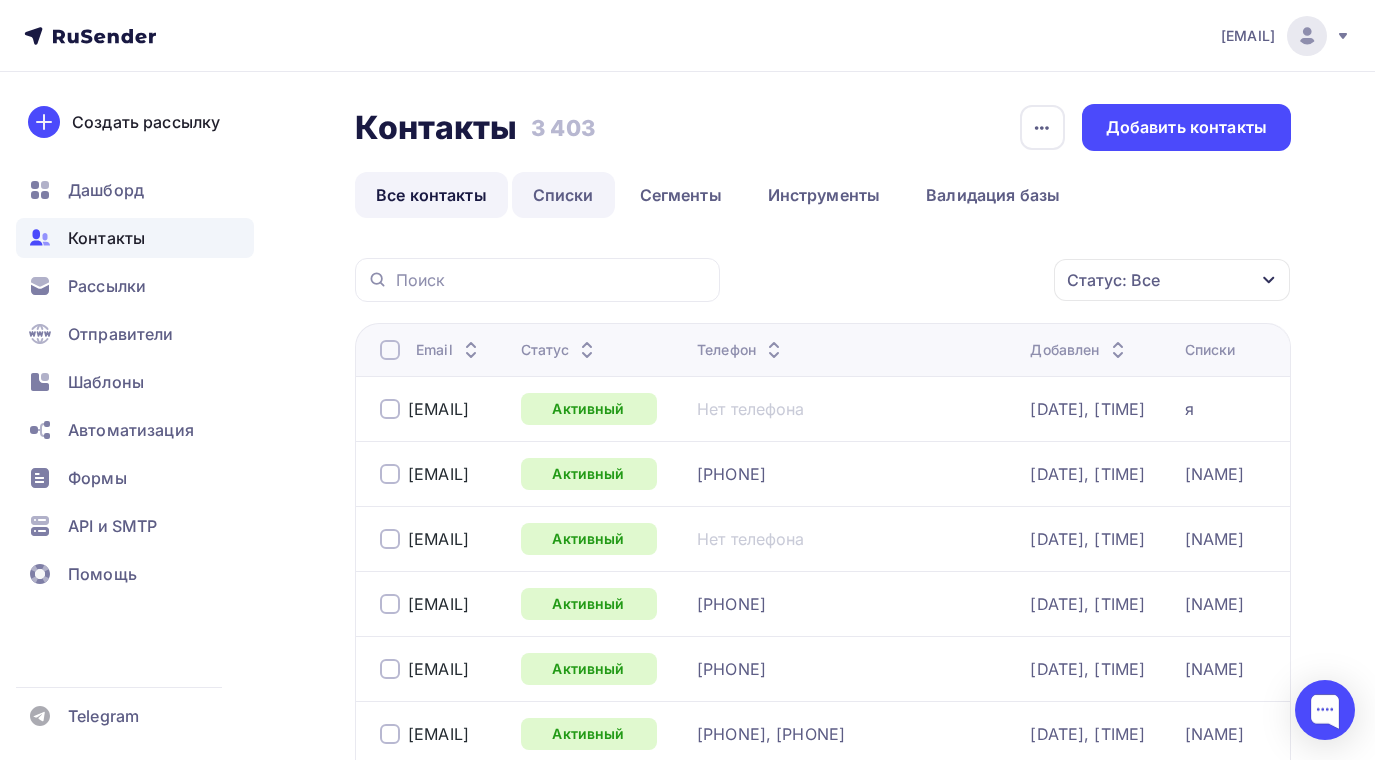 click on "Списки" at bounding box center [563, 195] 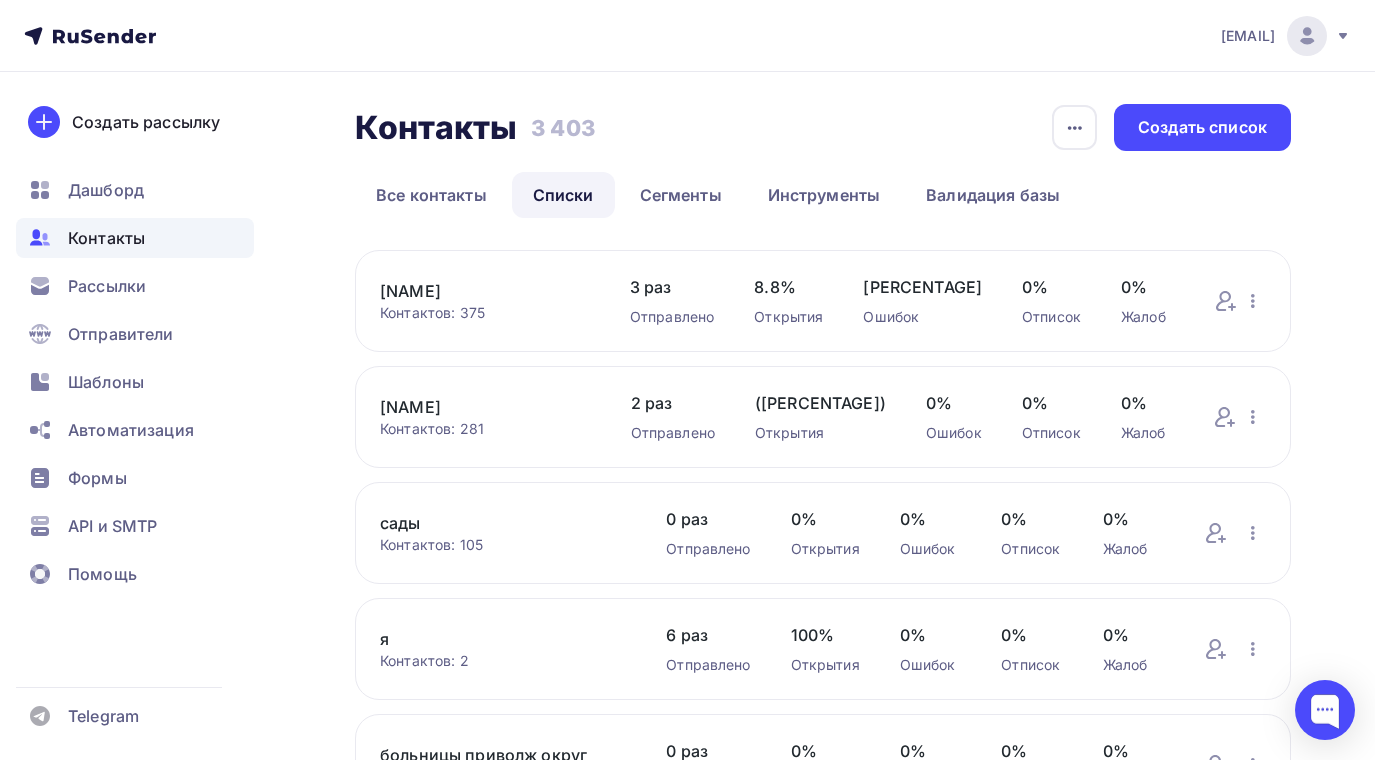 click on "[NAME]" at bounding box center (485, 291) 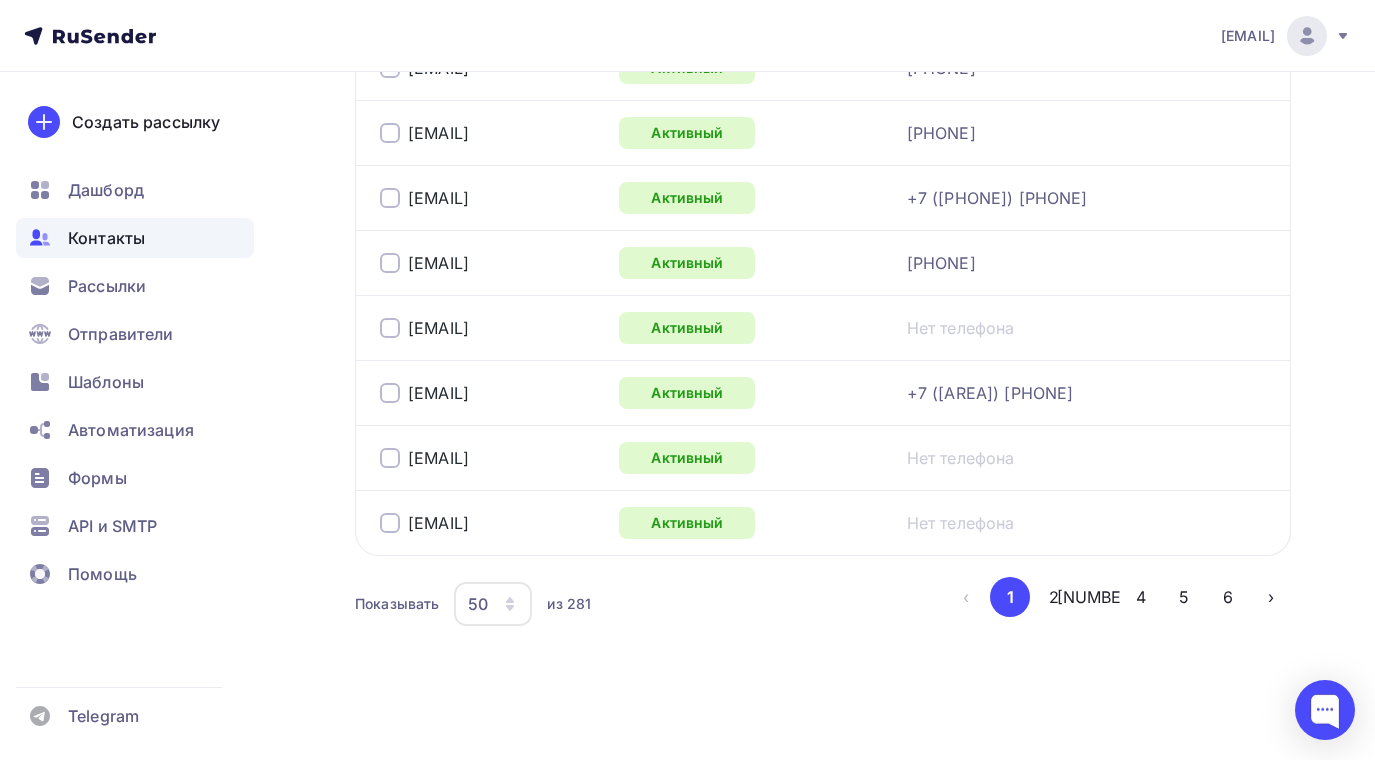 scroll, scrollTop: 3401, scrollLeft: 0, axis: vertical 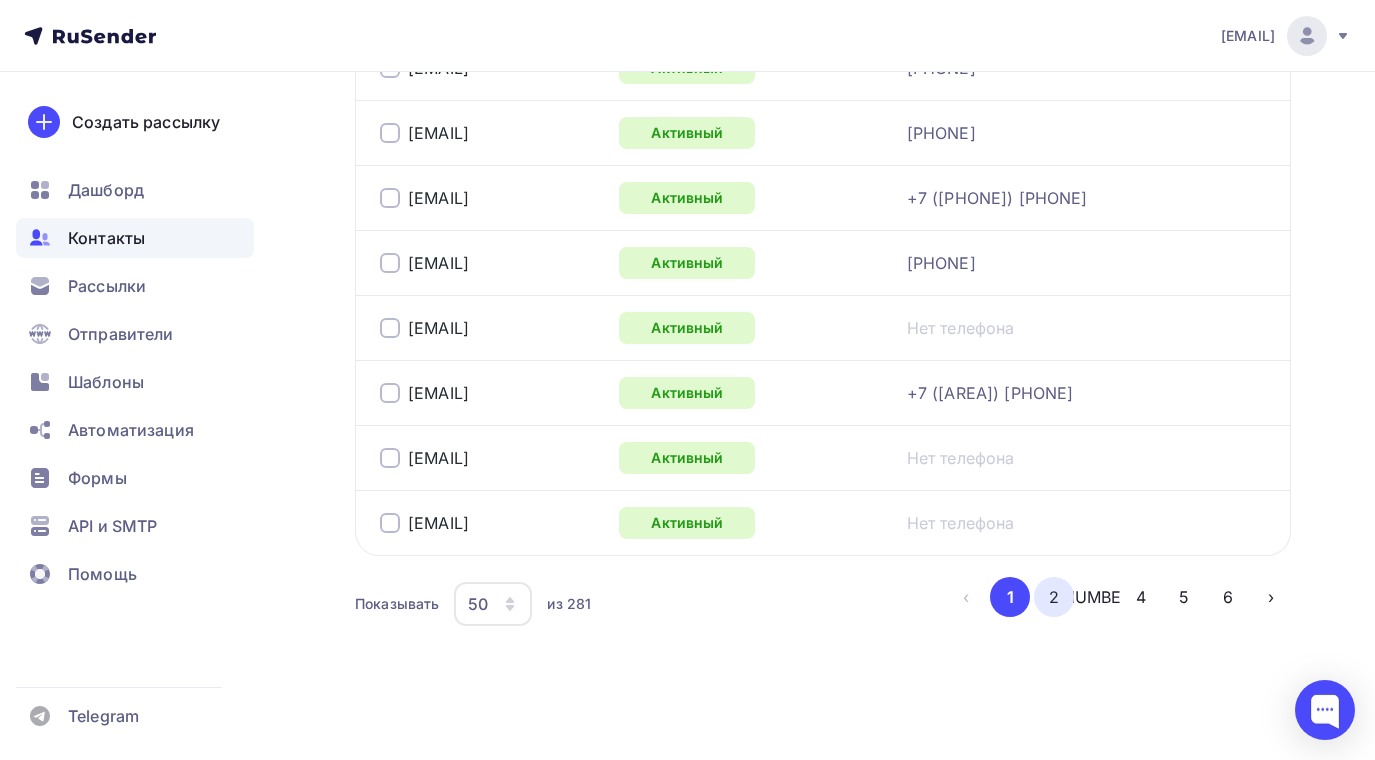 click on "2" at bounding box center [1054, 597] 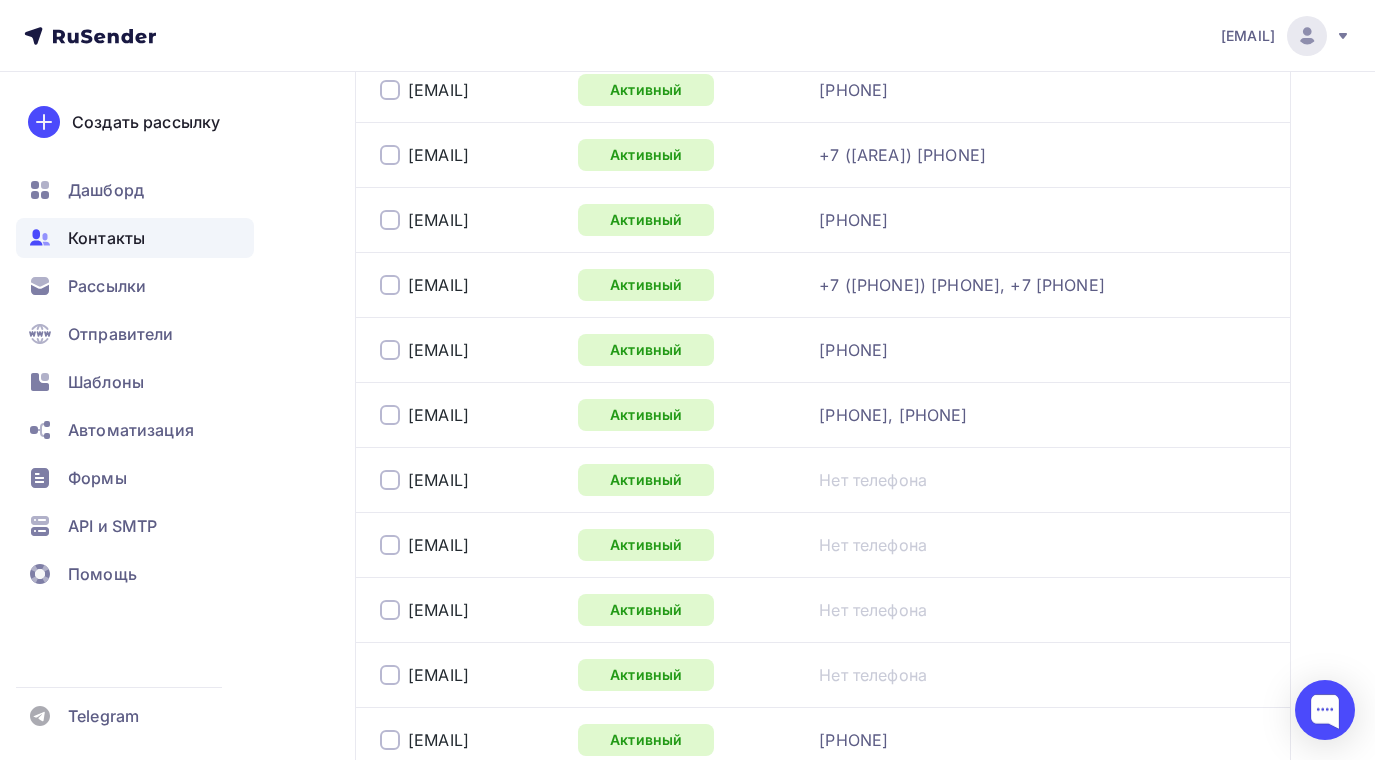 scroll, scrollTop: 3401, scrollLeft: 0, axis: vertical 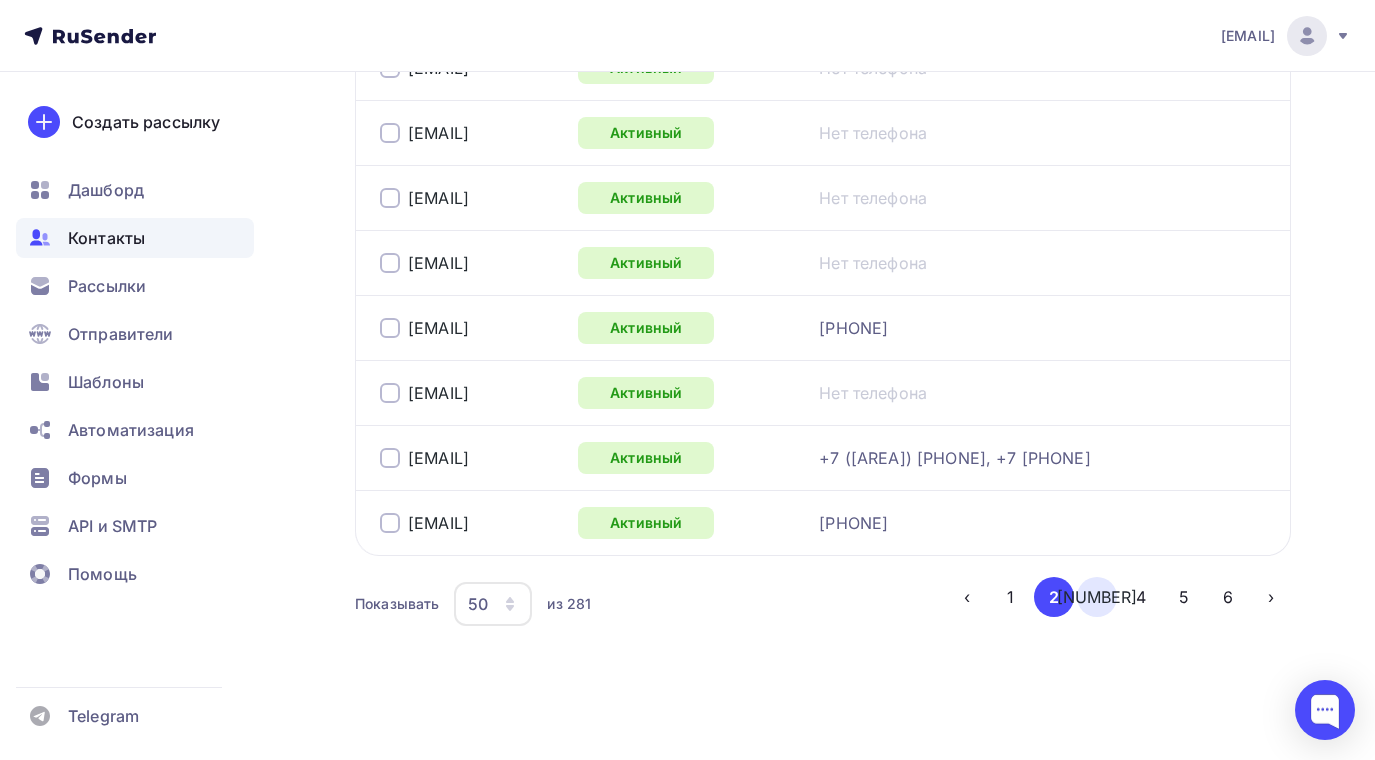 click on "[NUMBER]" at bounding box center (1097, 597) 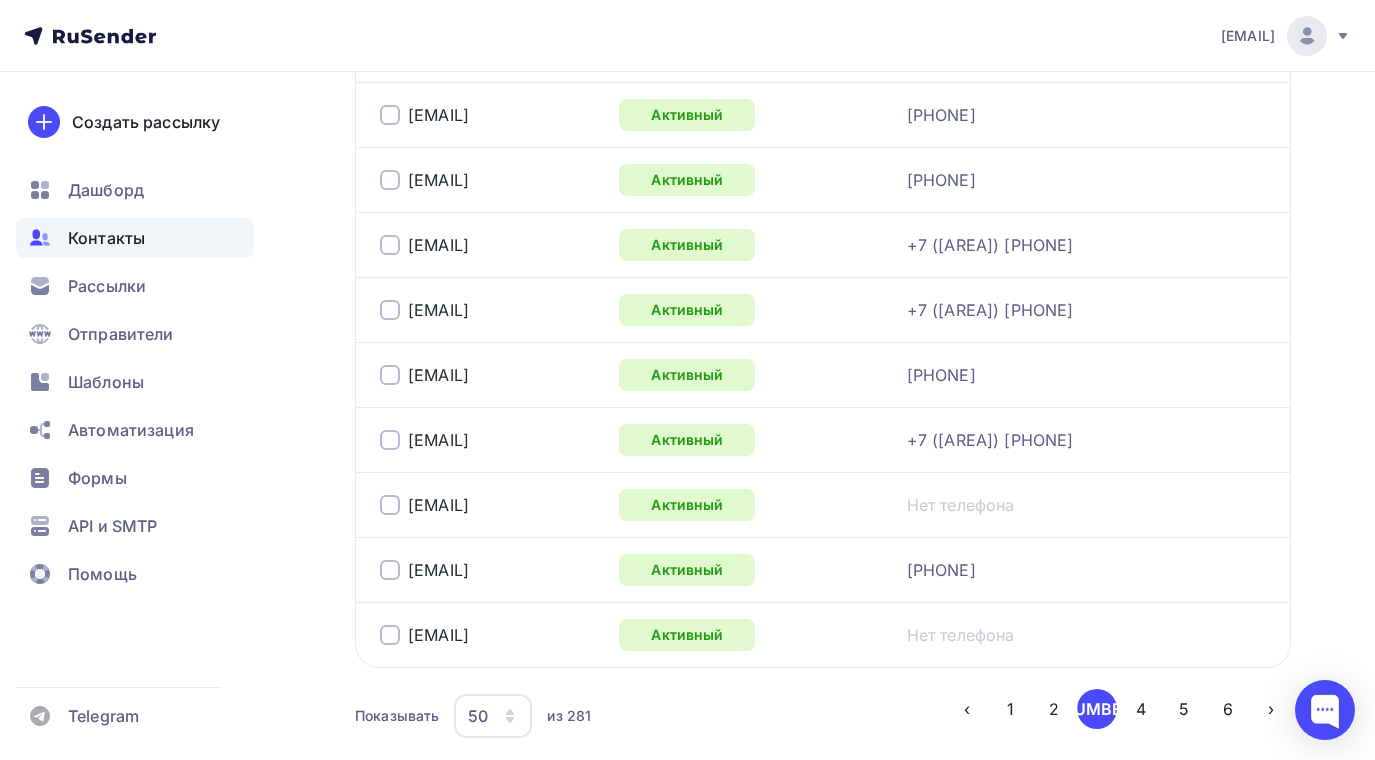 scroll, scrollTop: 3401, scrollLeft: 0, axis: vertical 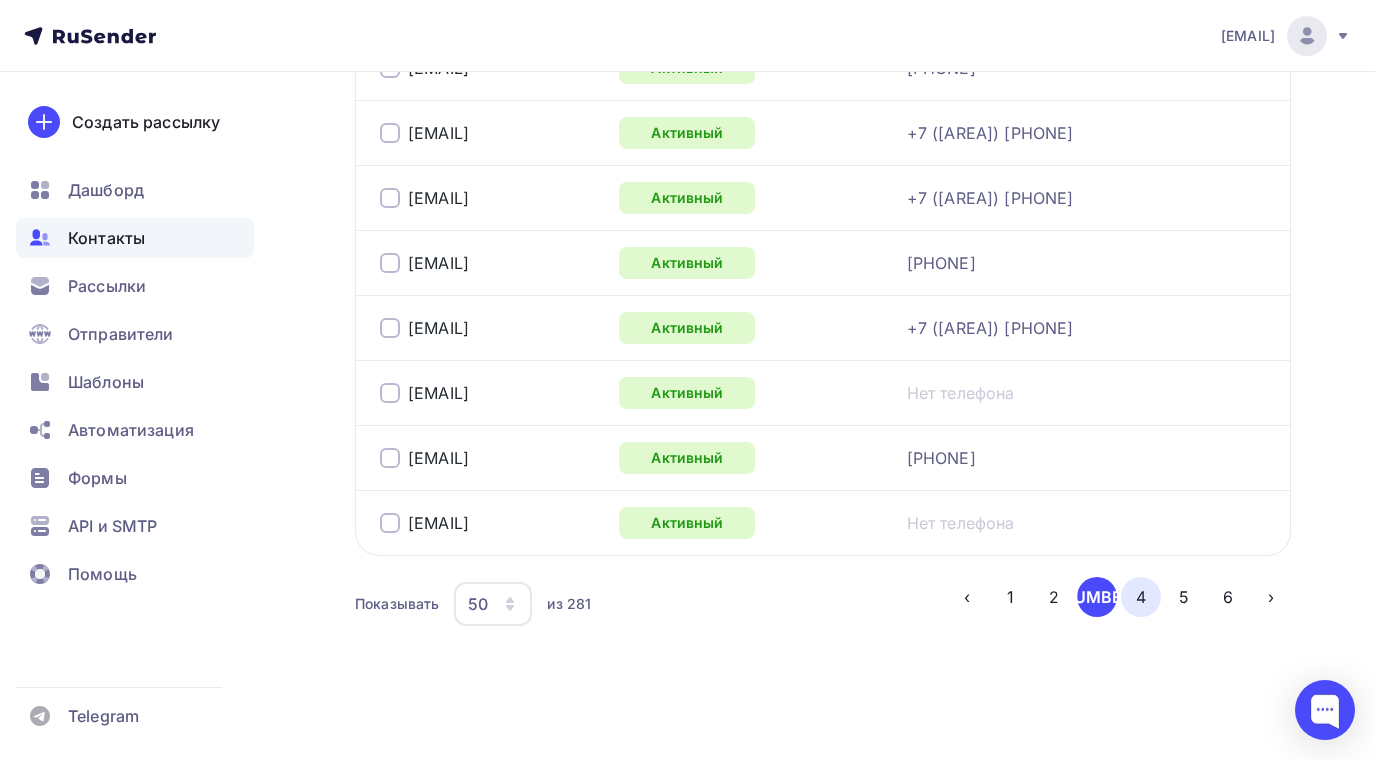 click on "4" at bounding box center [1141, 597] 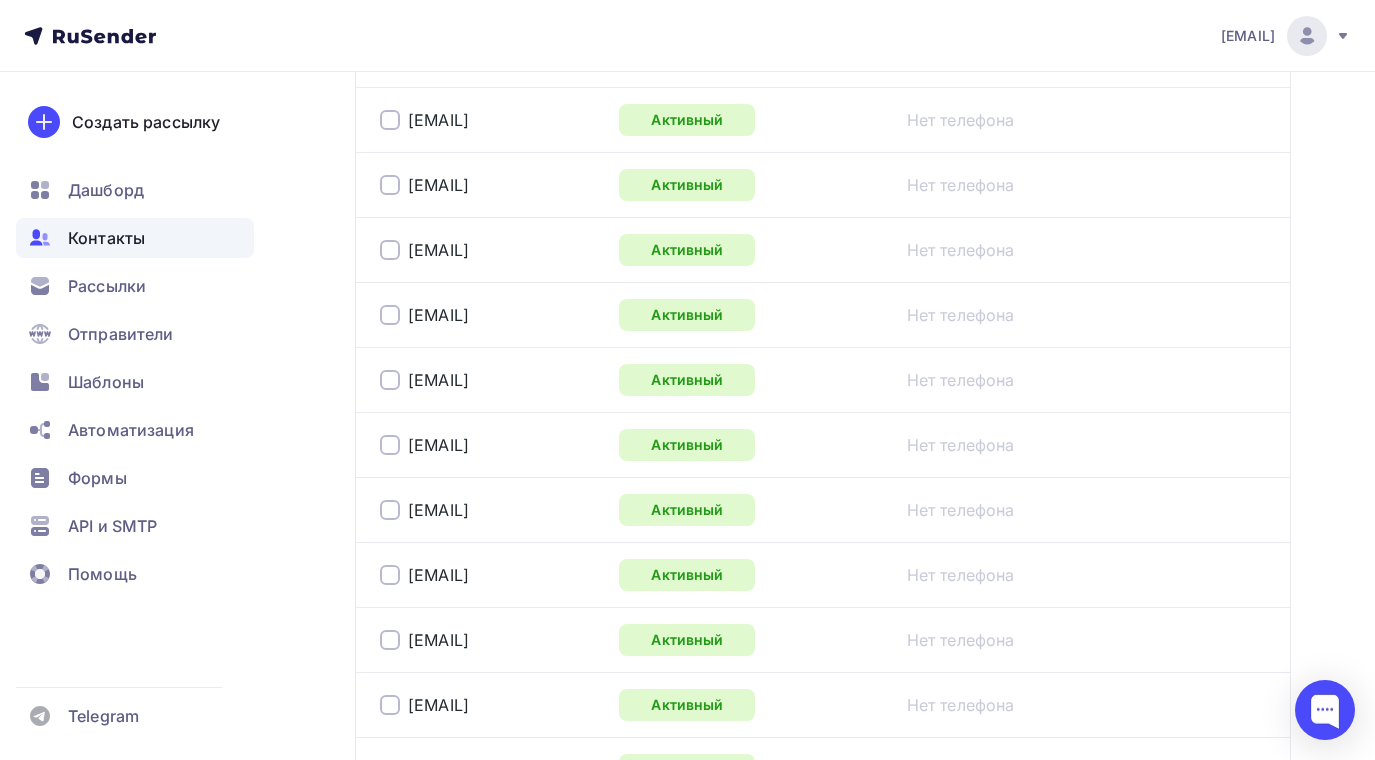 scroll, scrollTop: 3401, scrollLeft: 0, axis: vertical 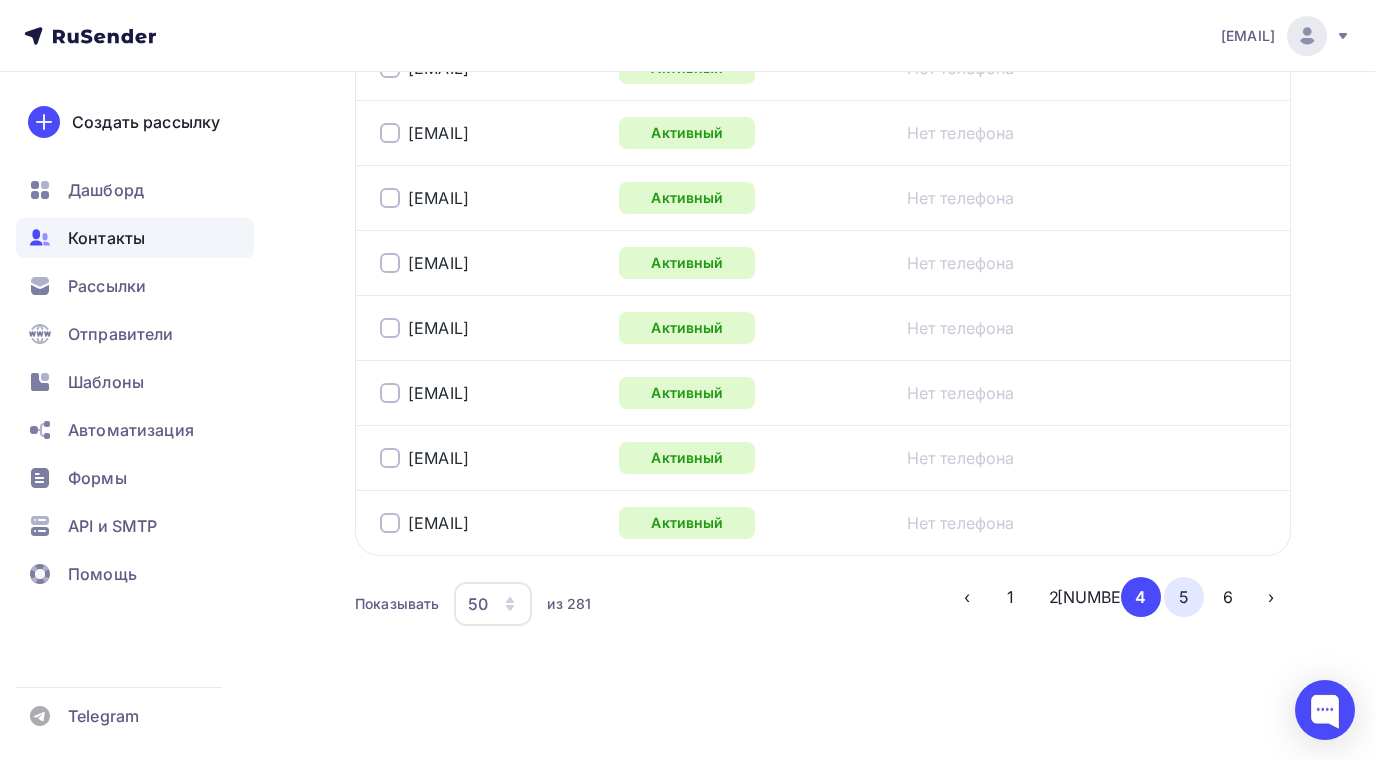 click on "5" at bounding box center [1184, 597] 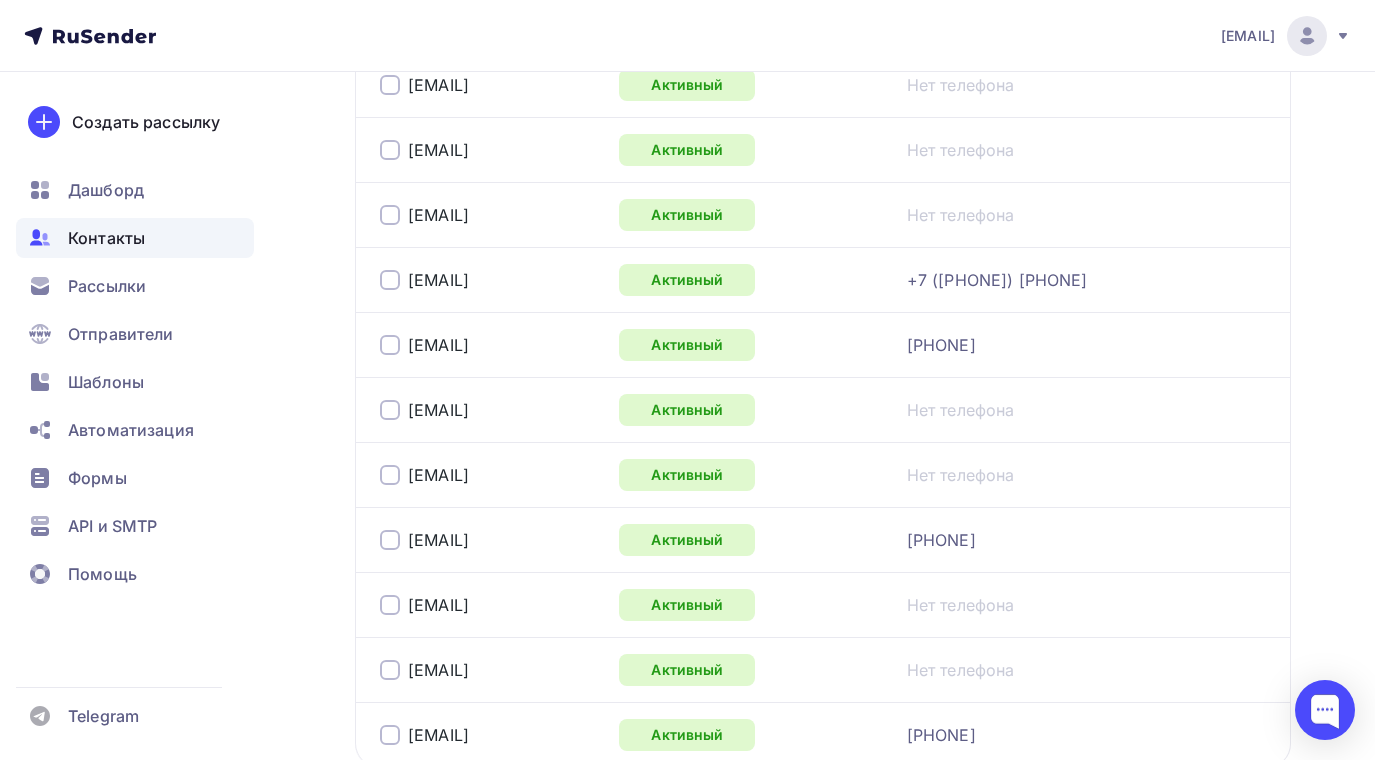 scroll, scrollTop: 3401, scrollLeft: 0, axis: vertical 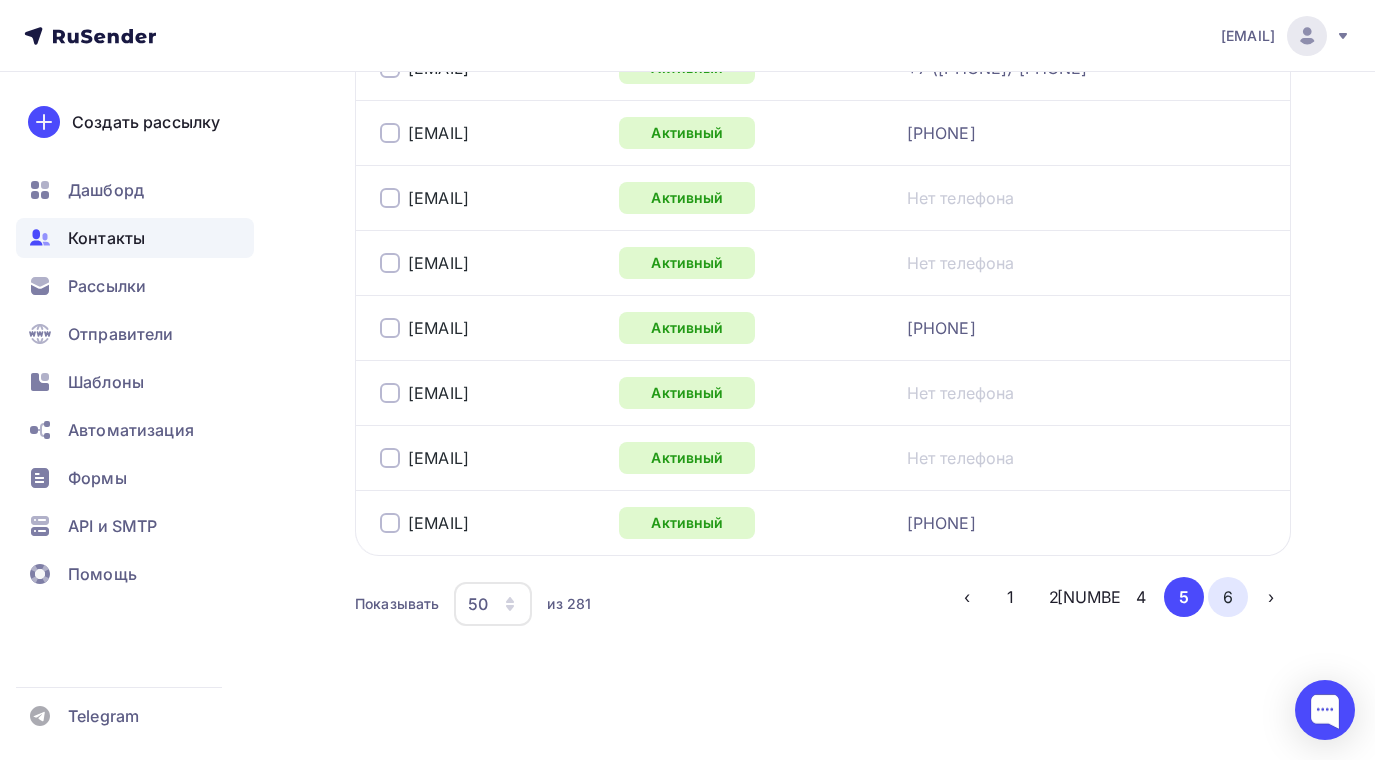 click on "6" at bounding box center [1228, 597] 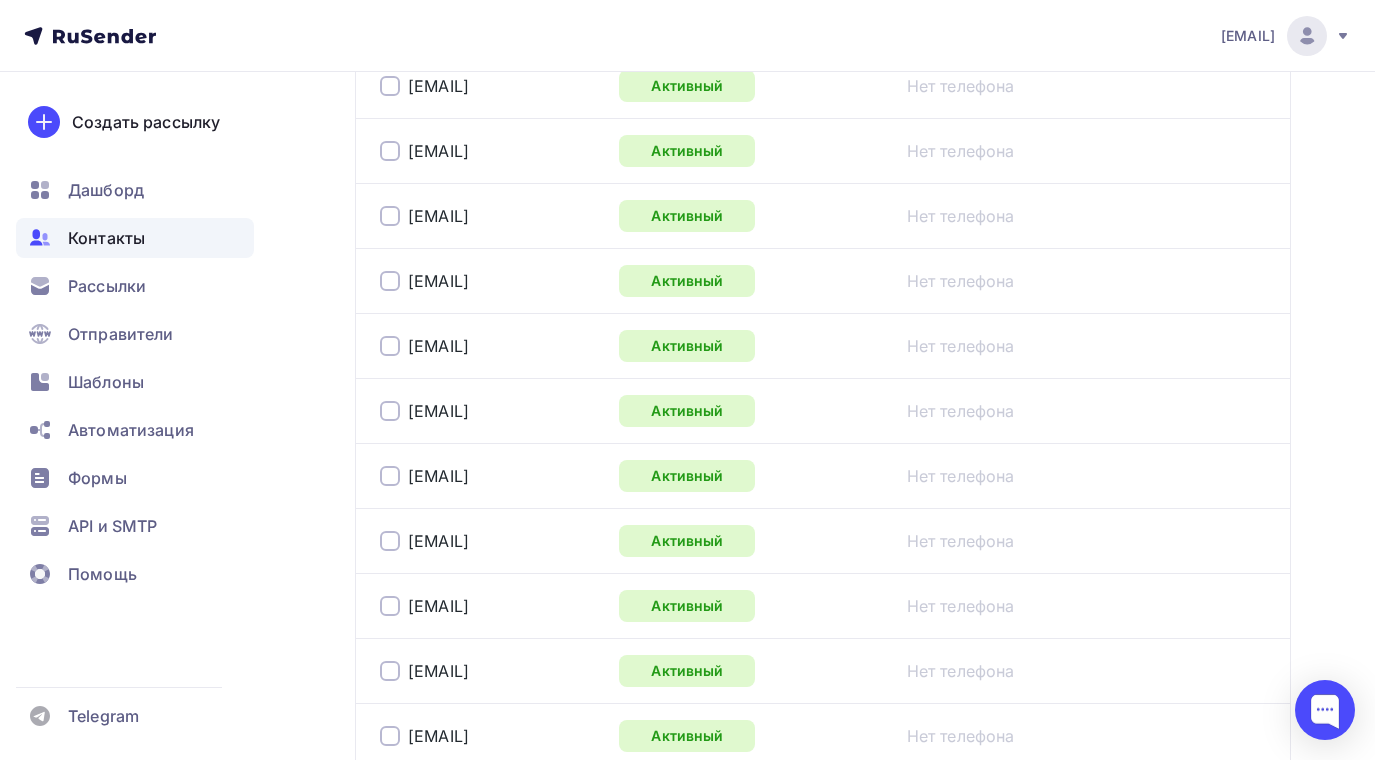 scroll, scrollTop: 866, scrollLeft: 0, axis: vertical 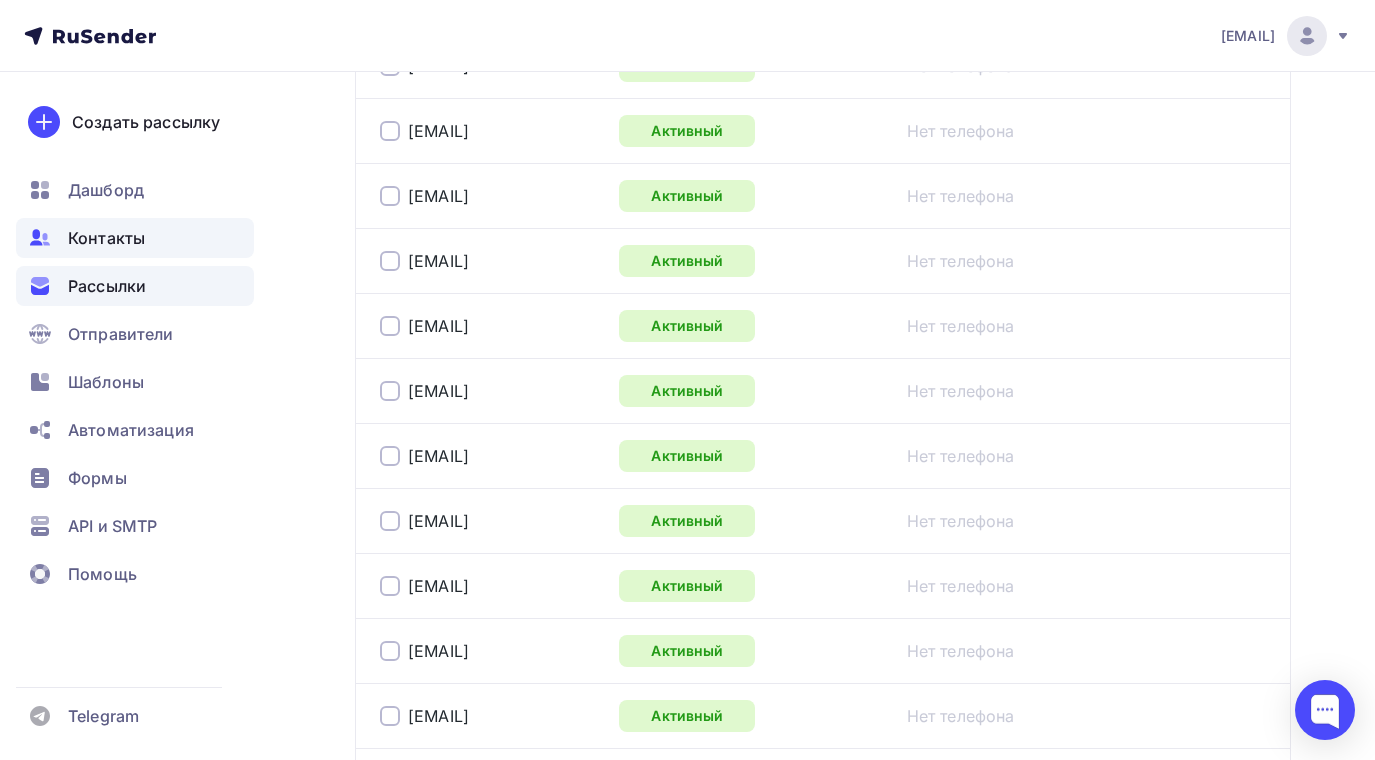 click on "Рассылки" at bounding box center [107, 286] 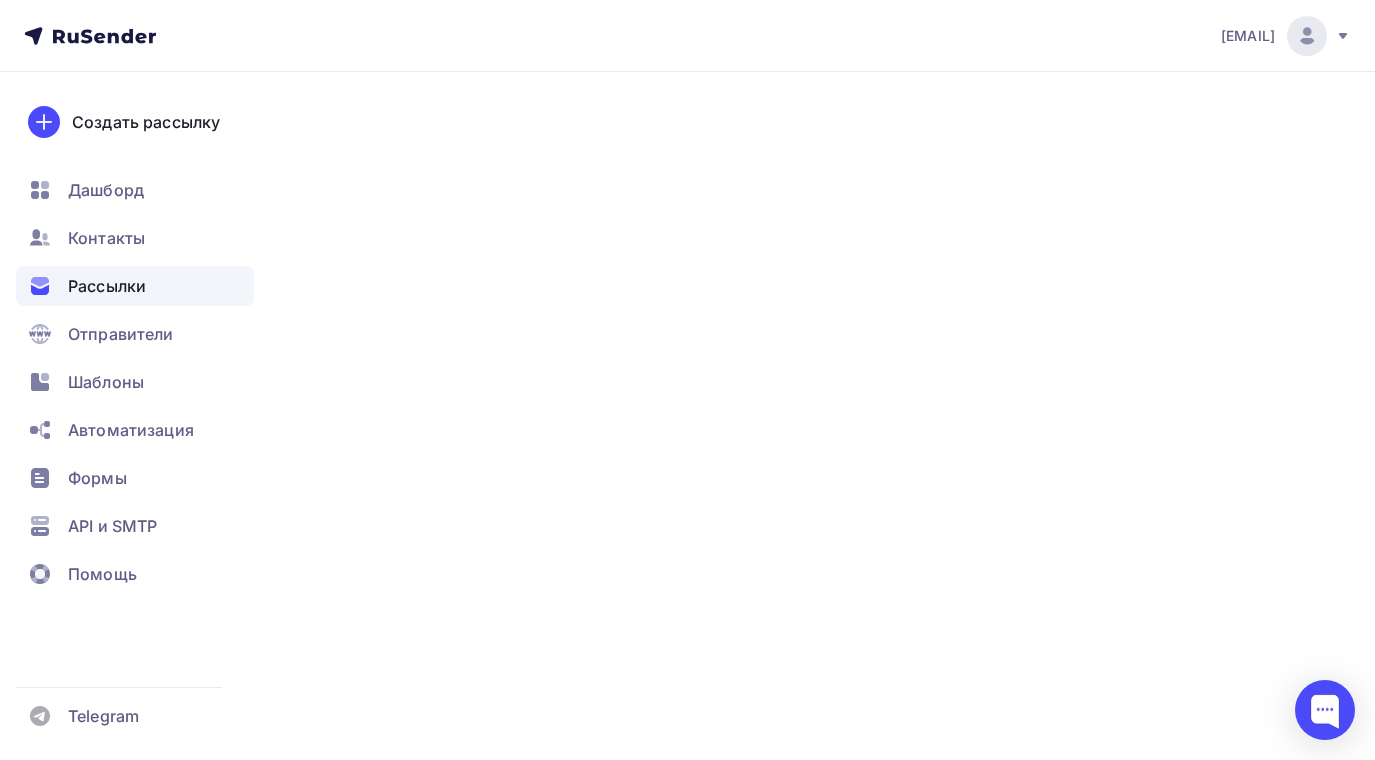 scroll, scrollTop: 0, scrollLeft: 0, axis: both 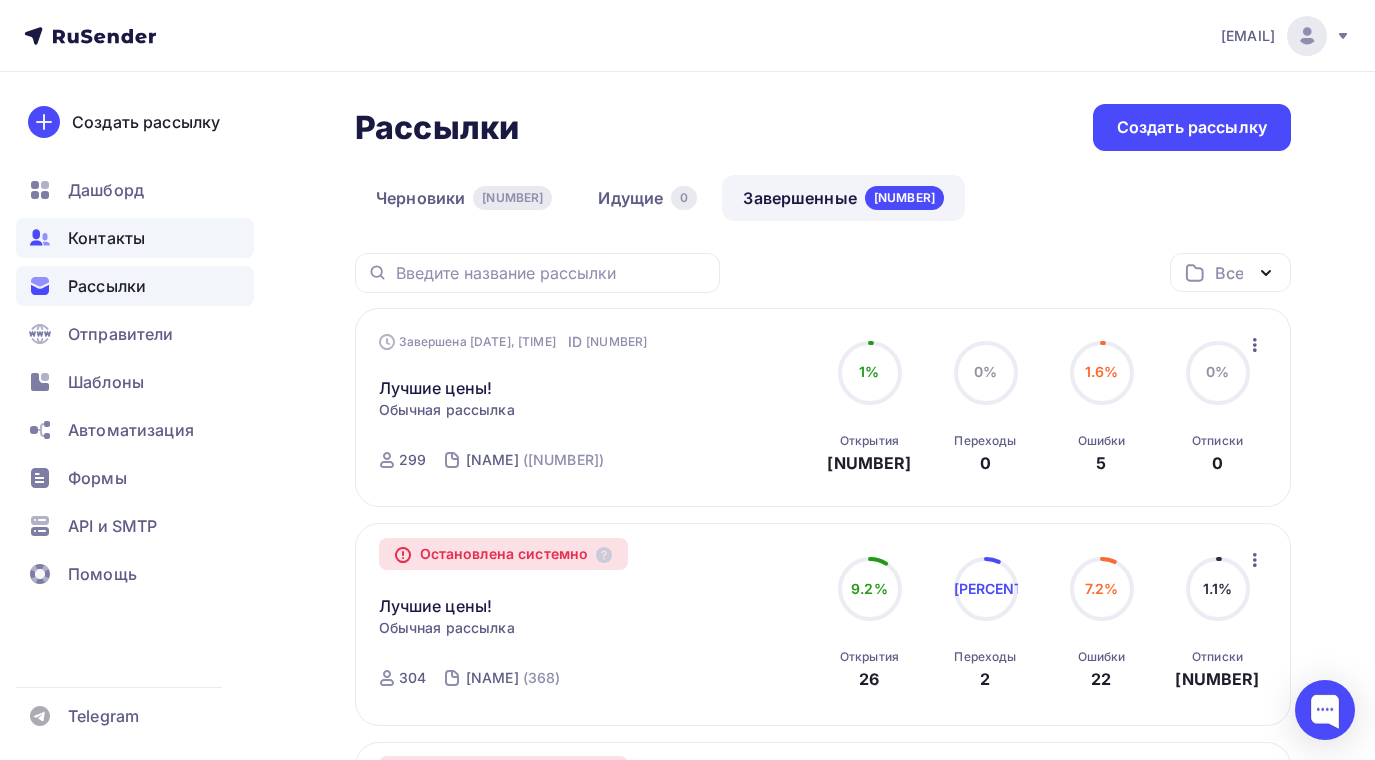 click on "Контакты" at bounding box center (106, 238) 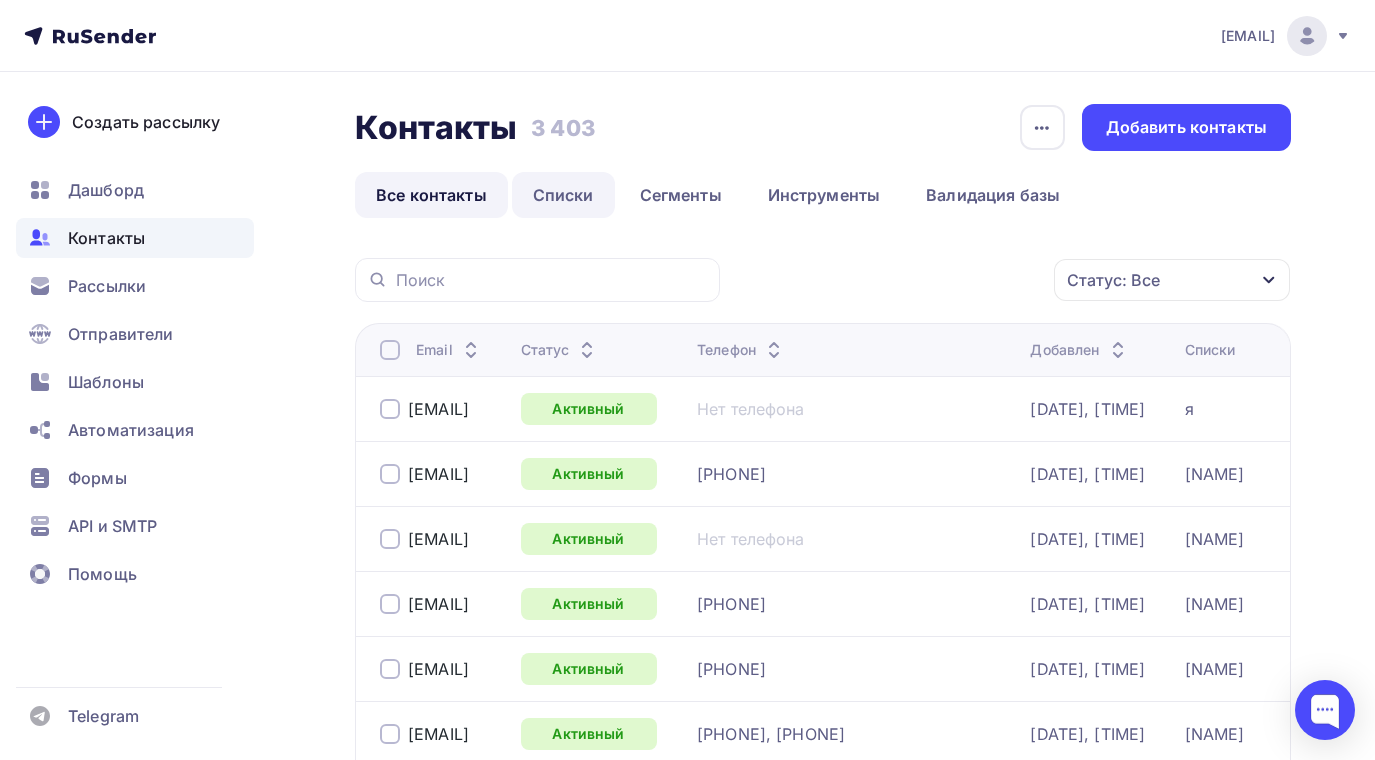 click on "Списки" at bounding box center [563, 195] 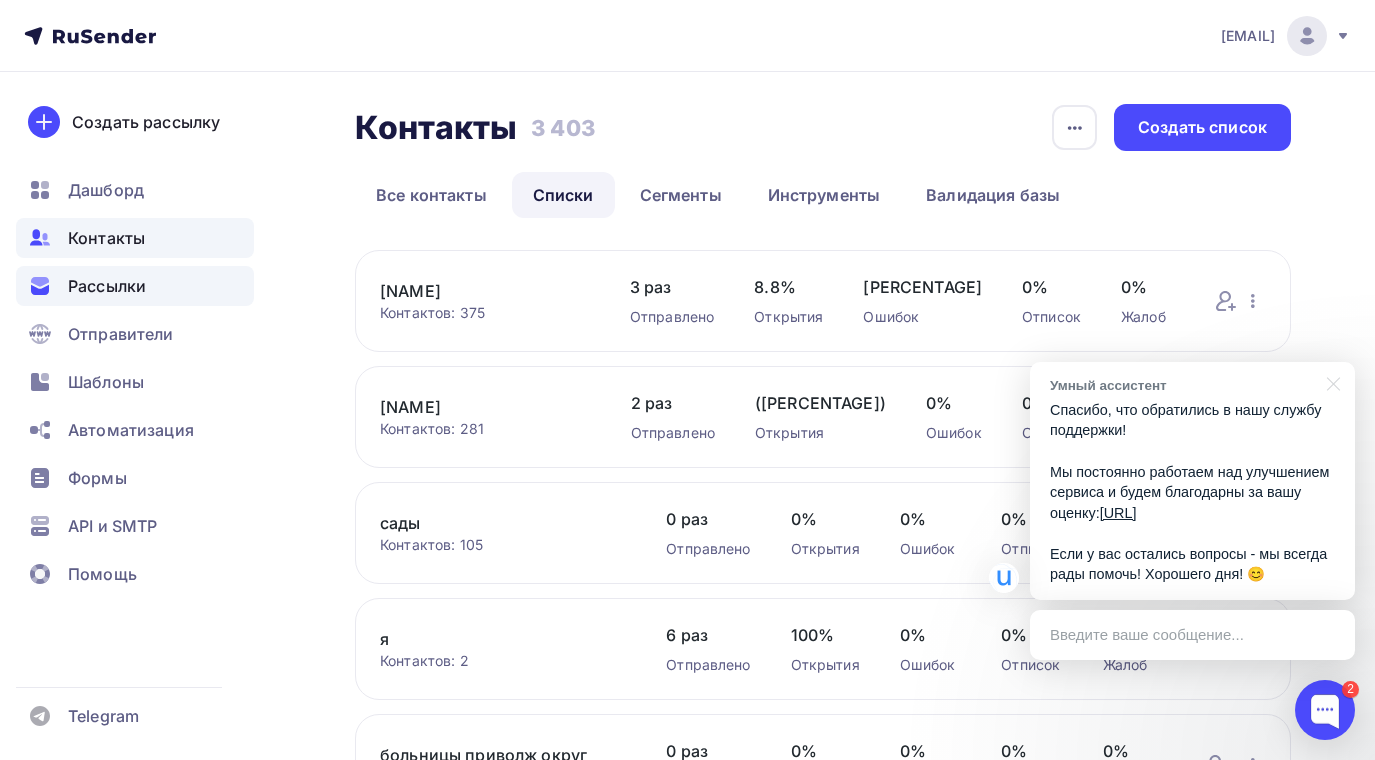 click on "Рассылки" at bounding box center (107, 286) 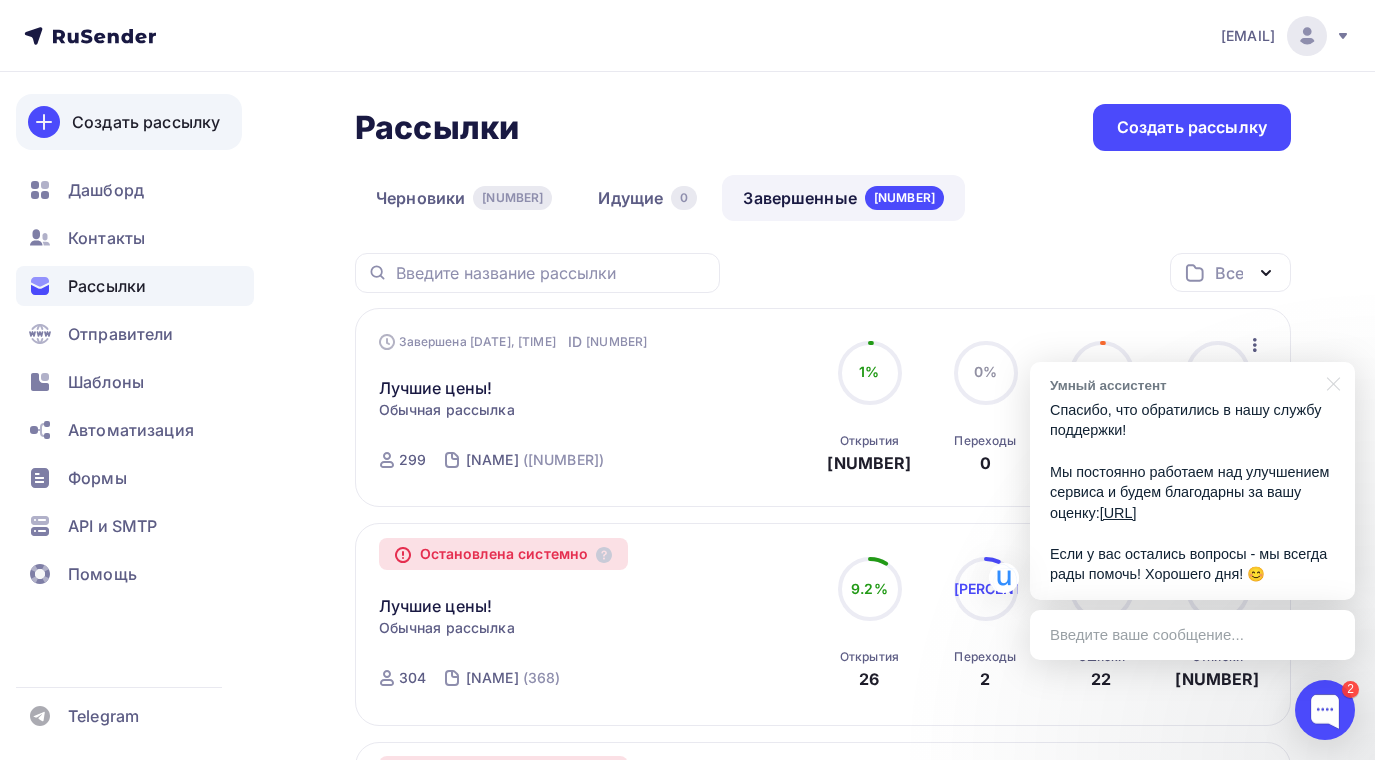 click on "Создать рассылку" at bounding box center (146, 122) 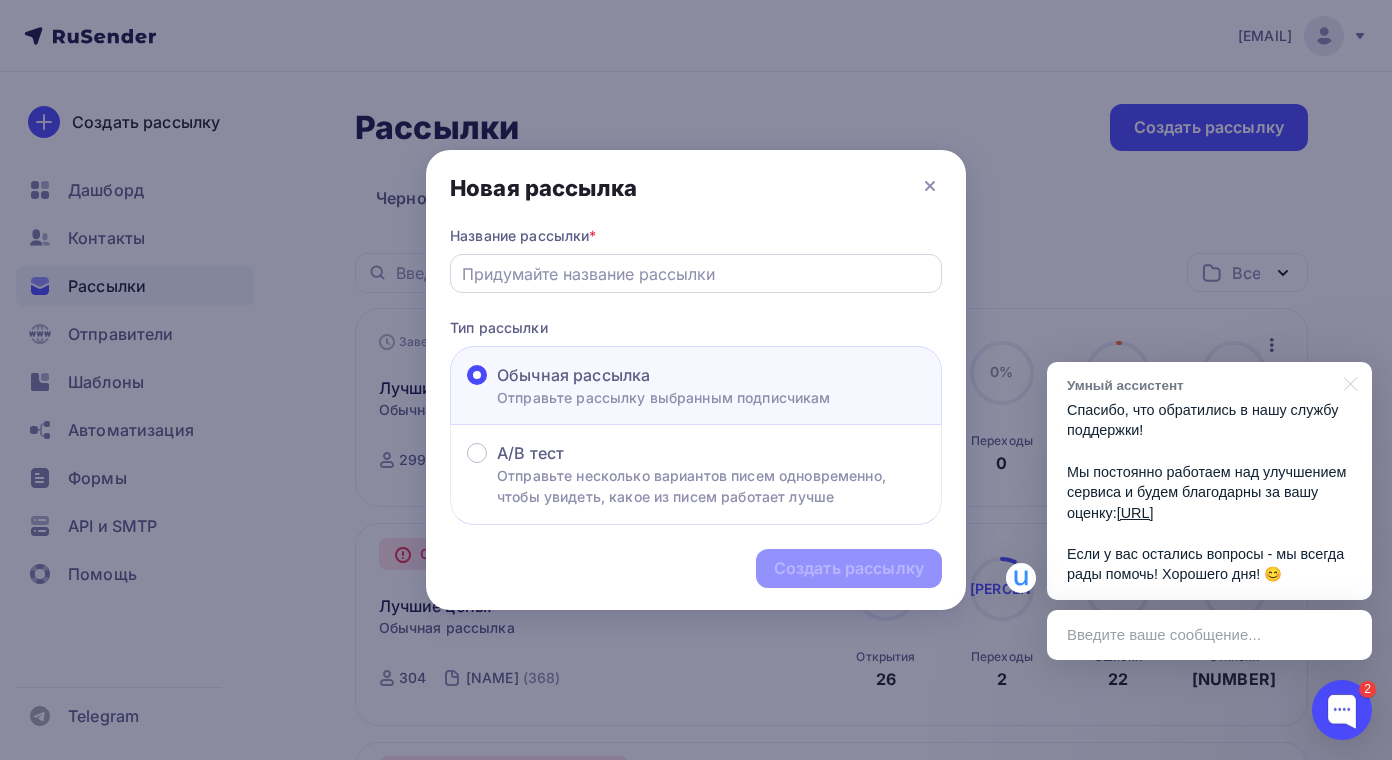 click at bounding box center (696, 274) 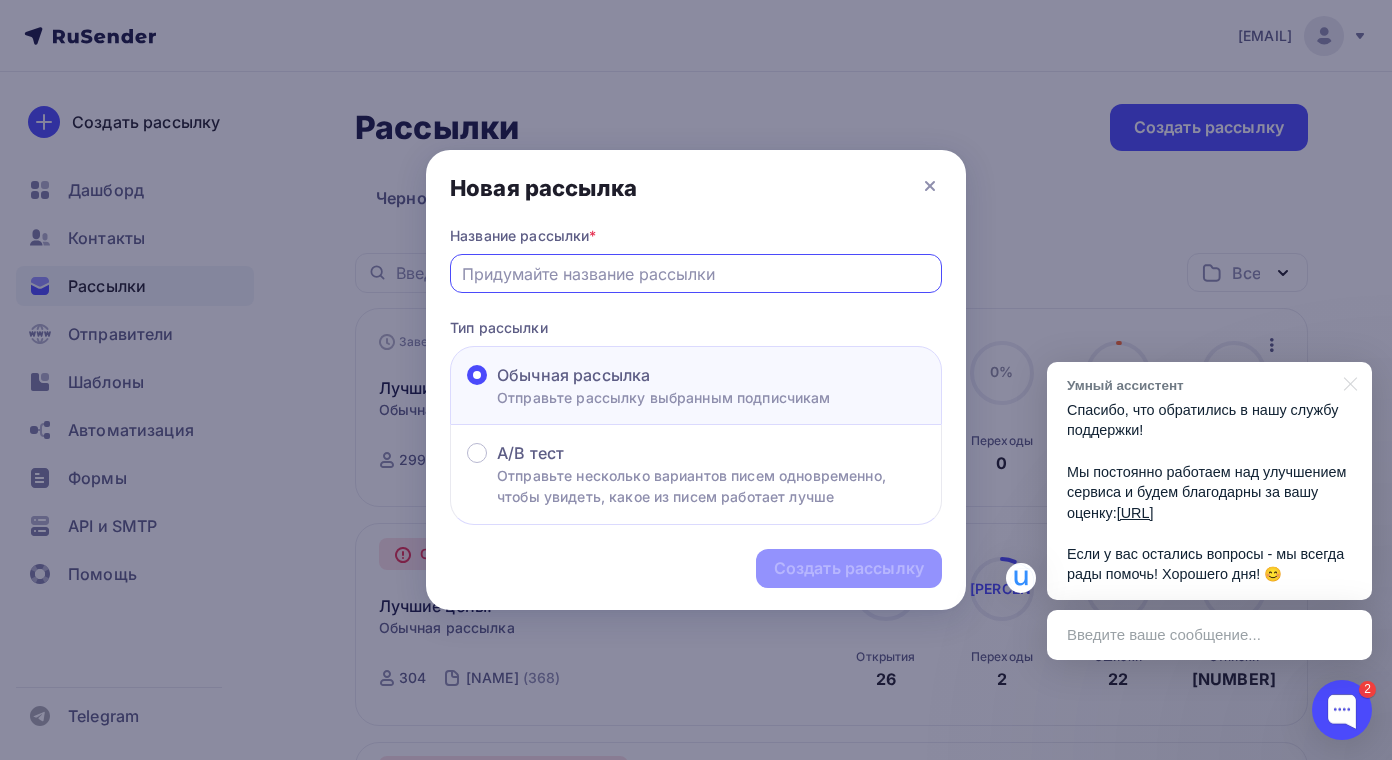 type on "Лучшие цены!" 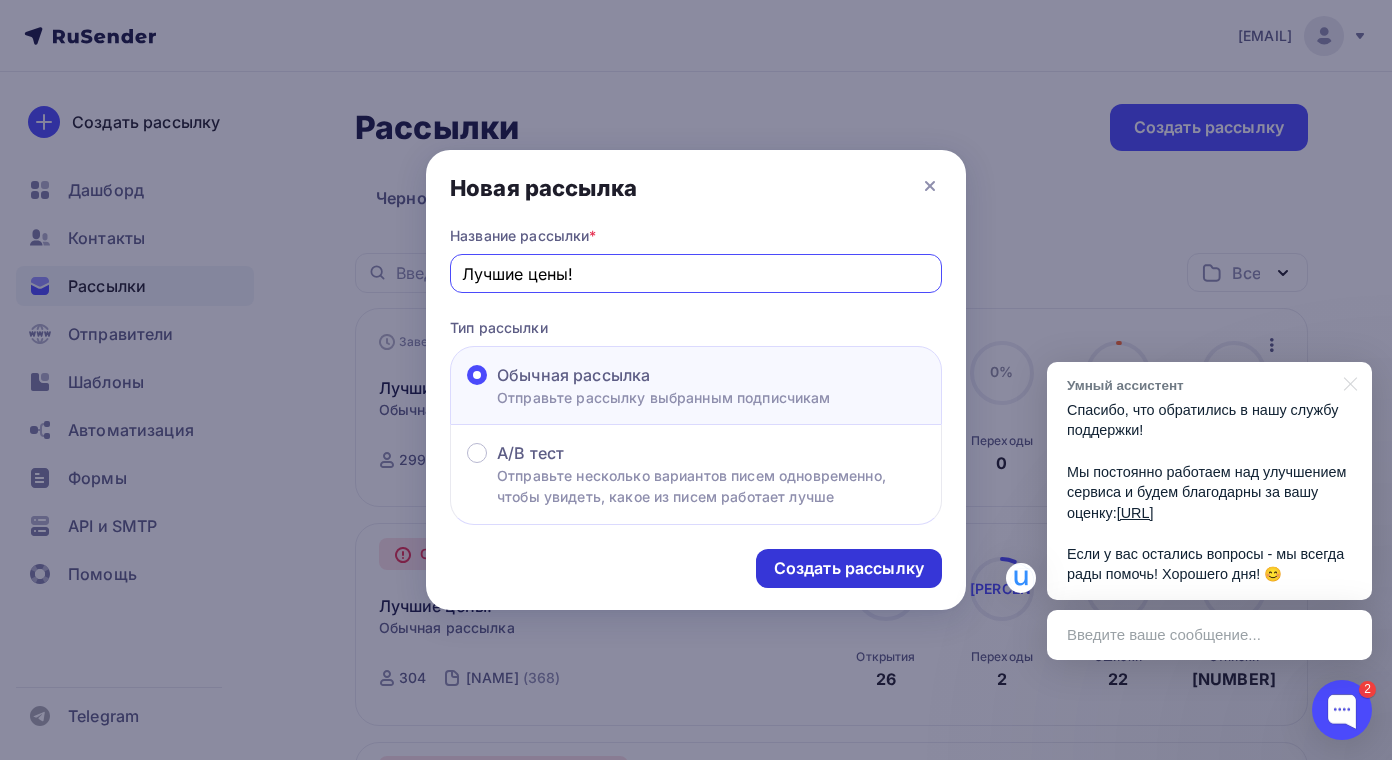 click on "Создать рассылку" at bounding box center (849, 568) 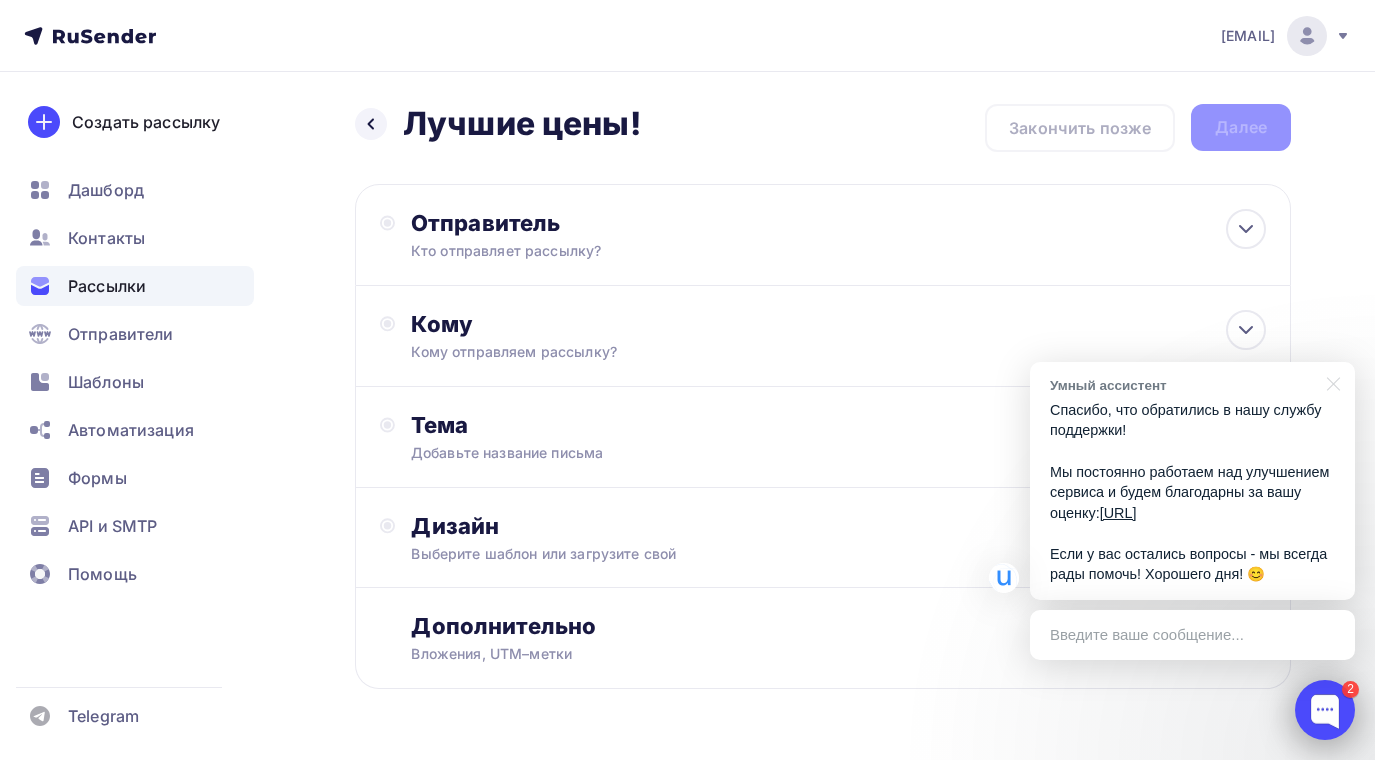 click at bounding box center (1325, 710) 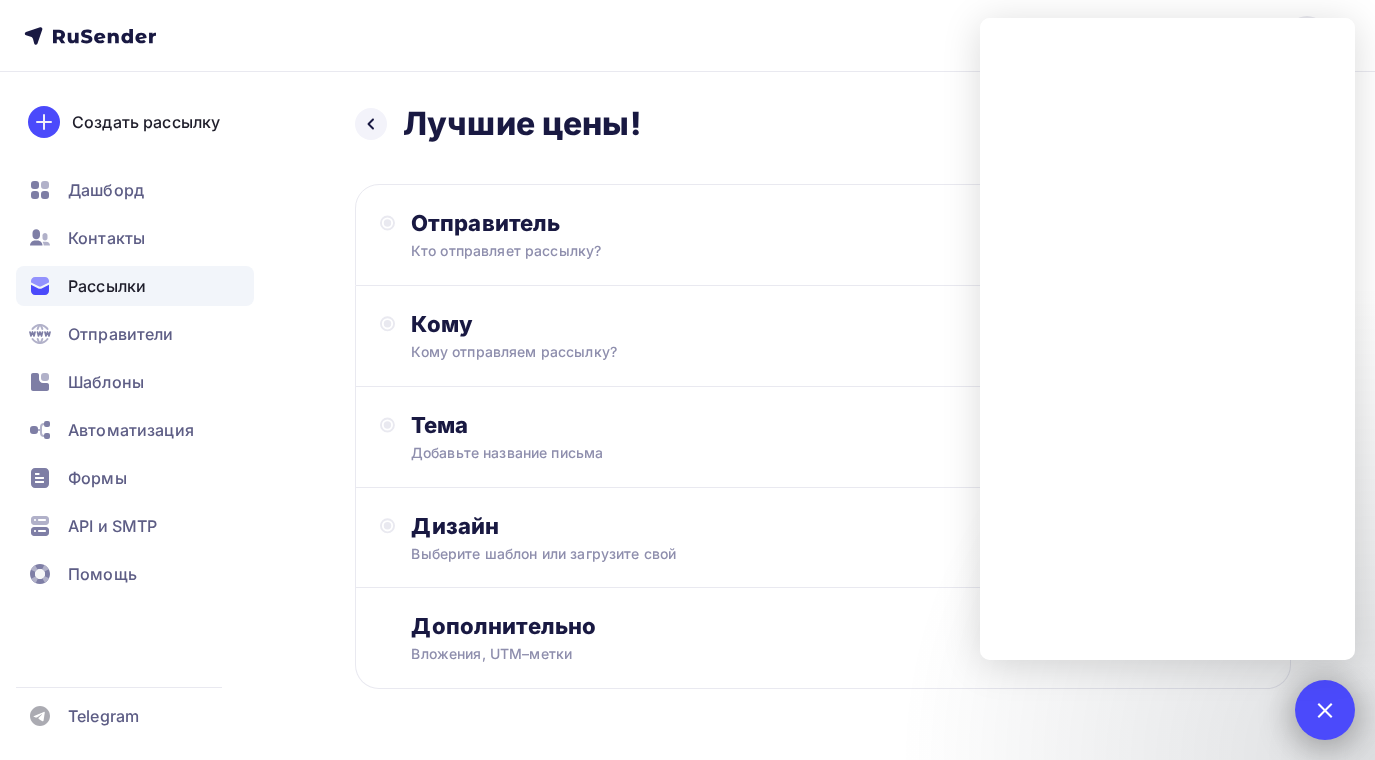 click at bounding box center [1324, 709] 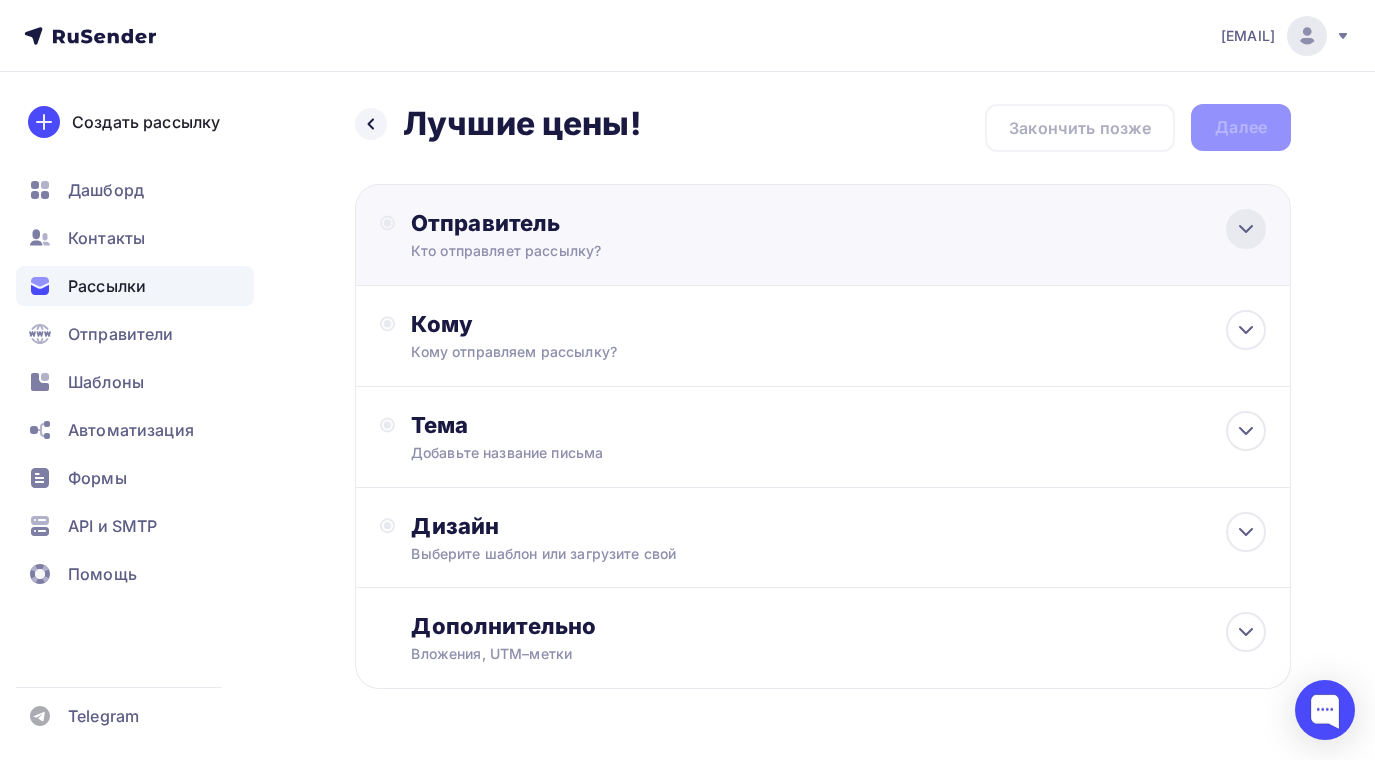 click at bounding box center (1246, 229) 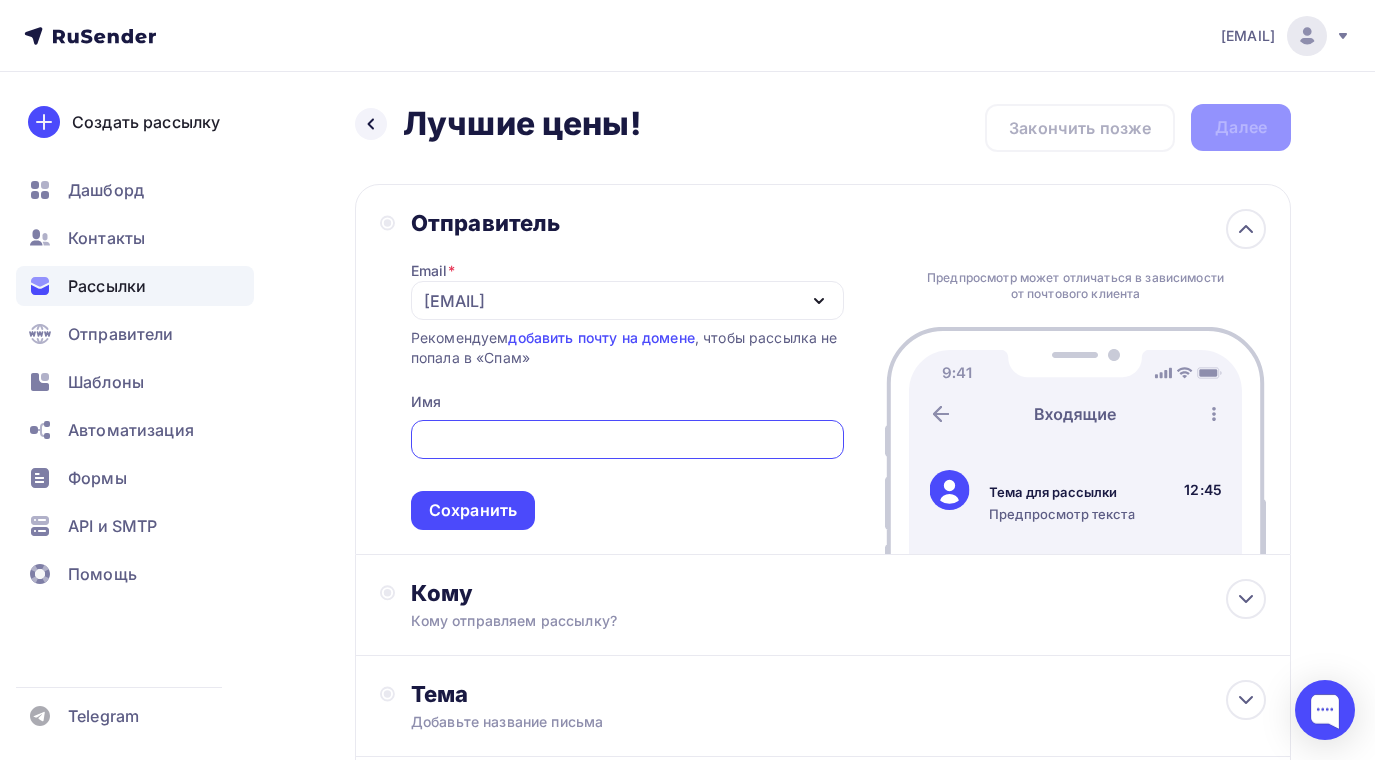 paste on "[EMAIL]" 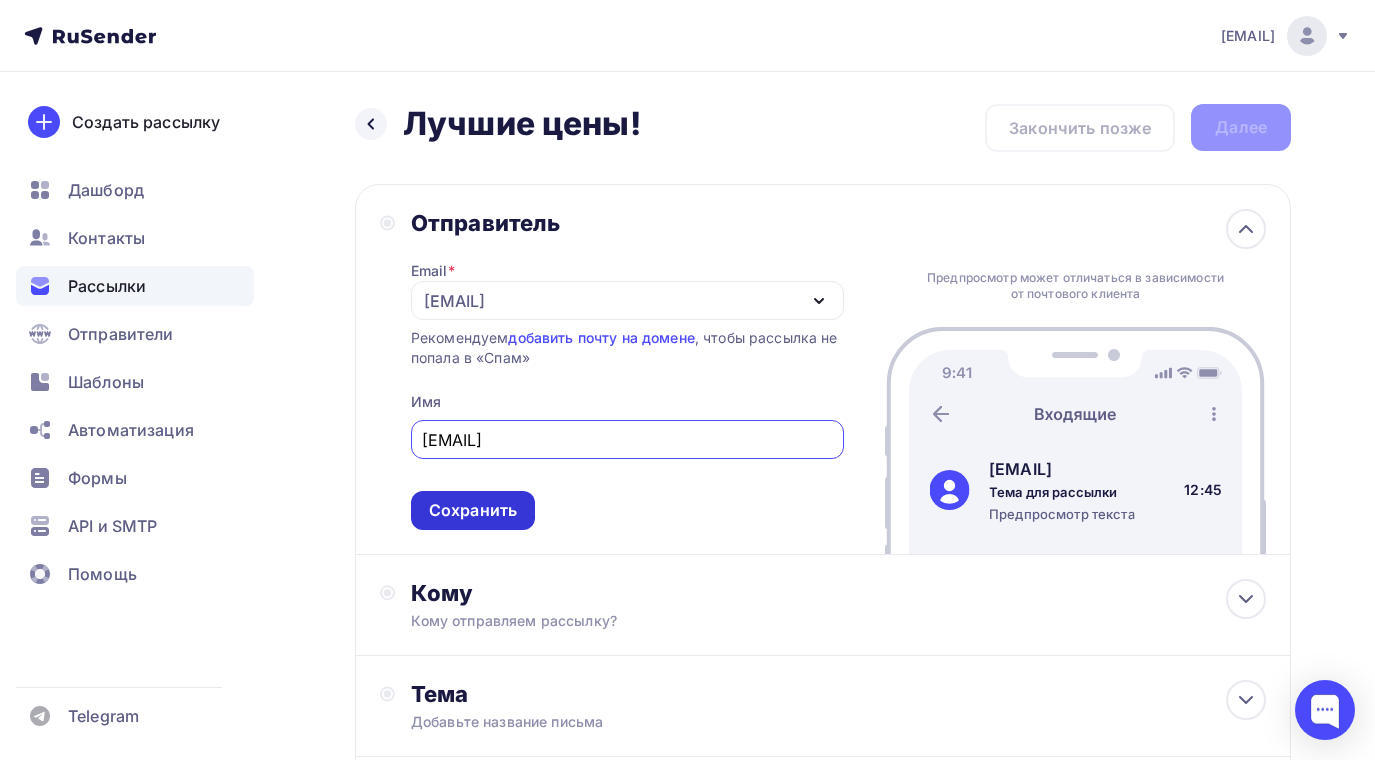 type on "[EMAIL]" 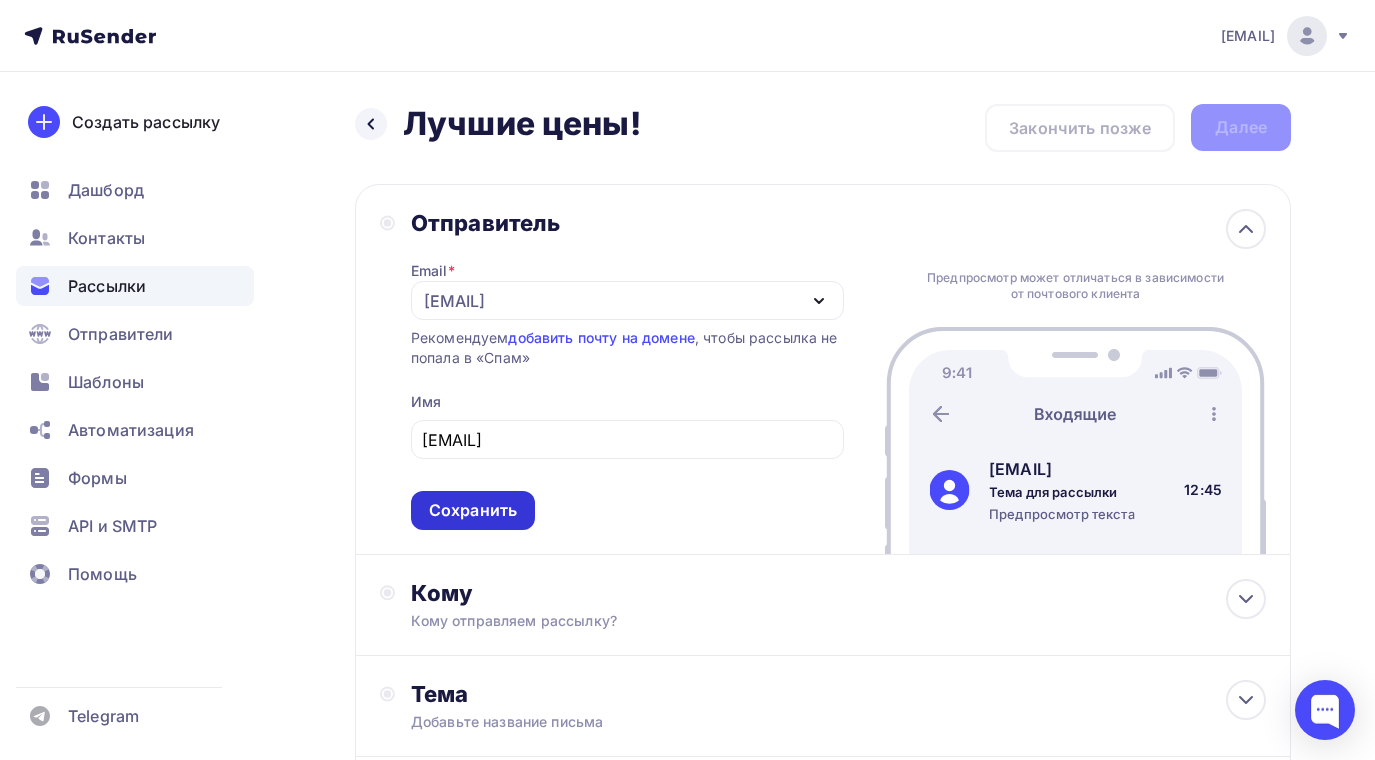 click on "Сохранить" at bounding box center (473, 510) 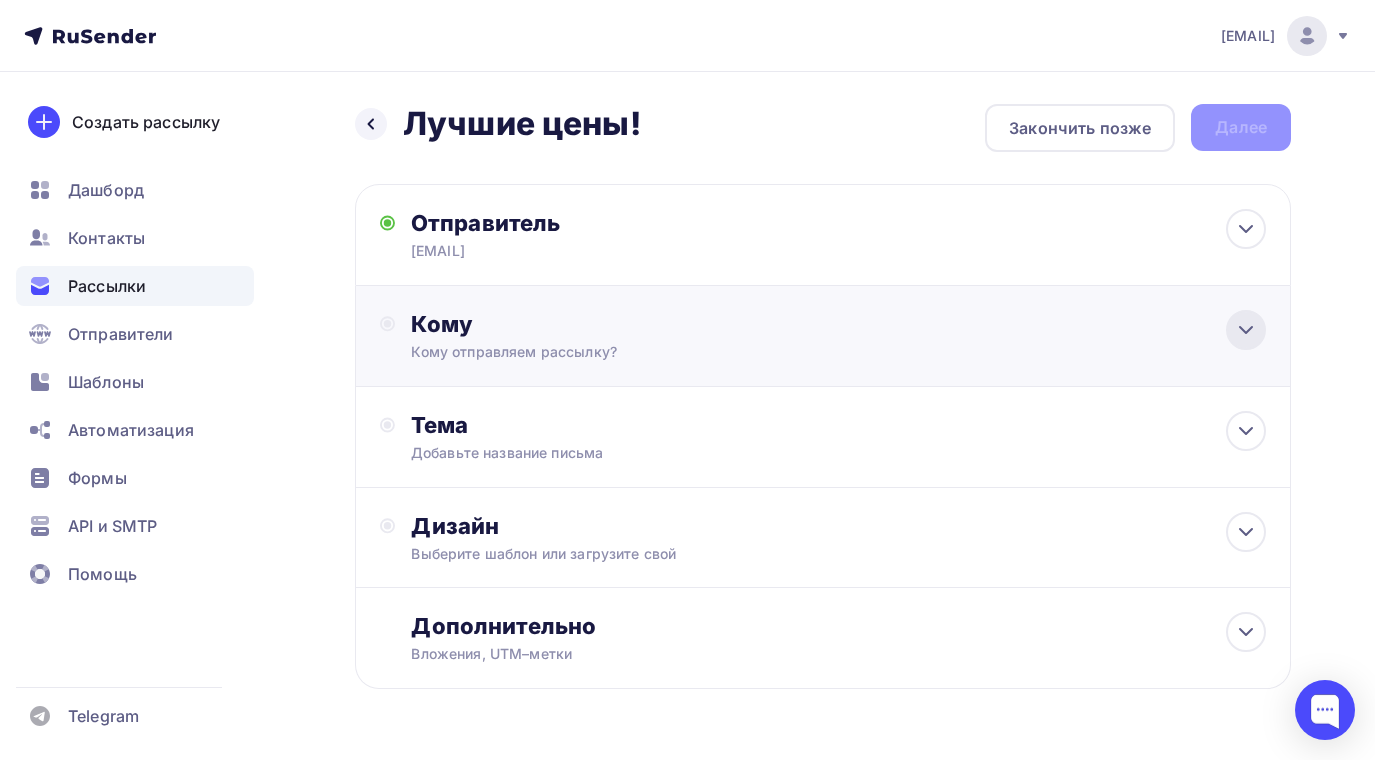 click at bounding box center (1246, 229) 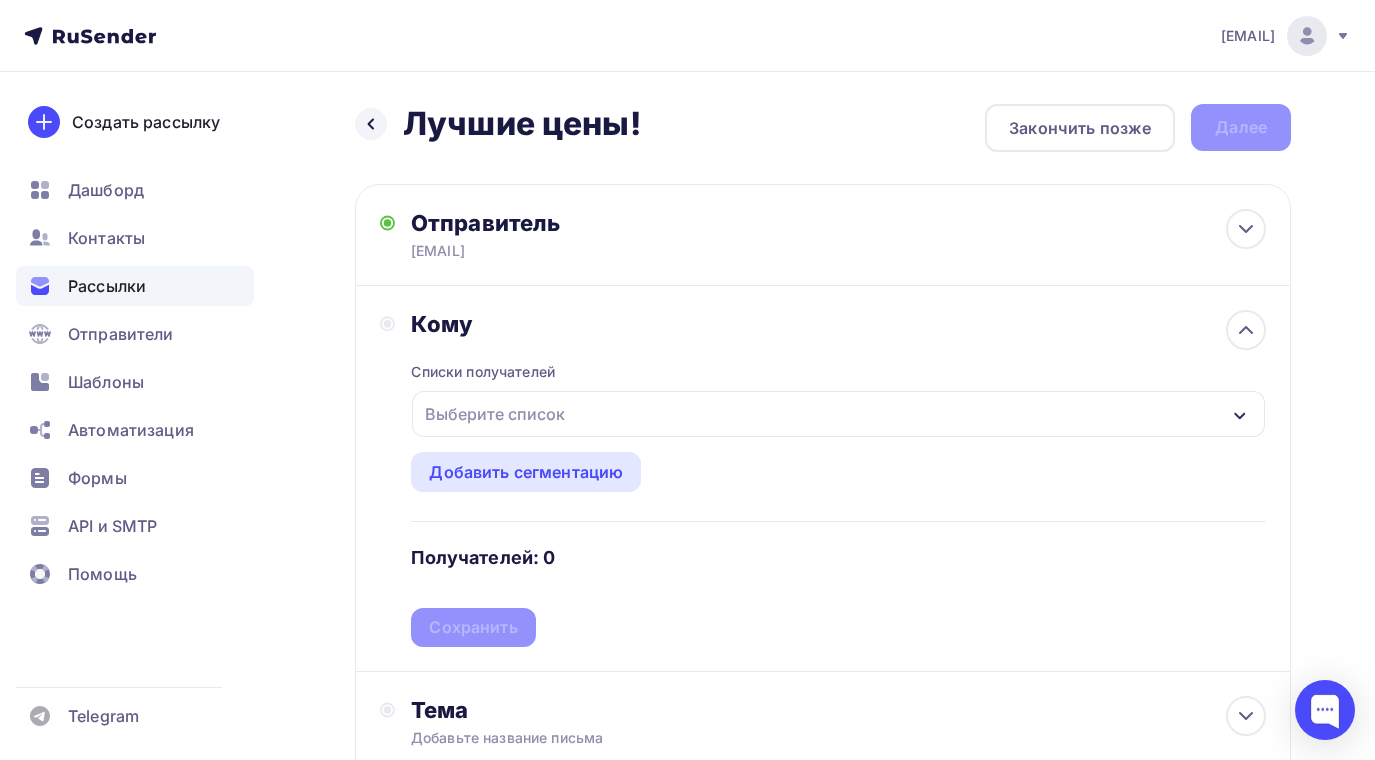 click at bounding box center [1240, 416] 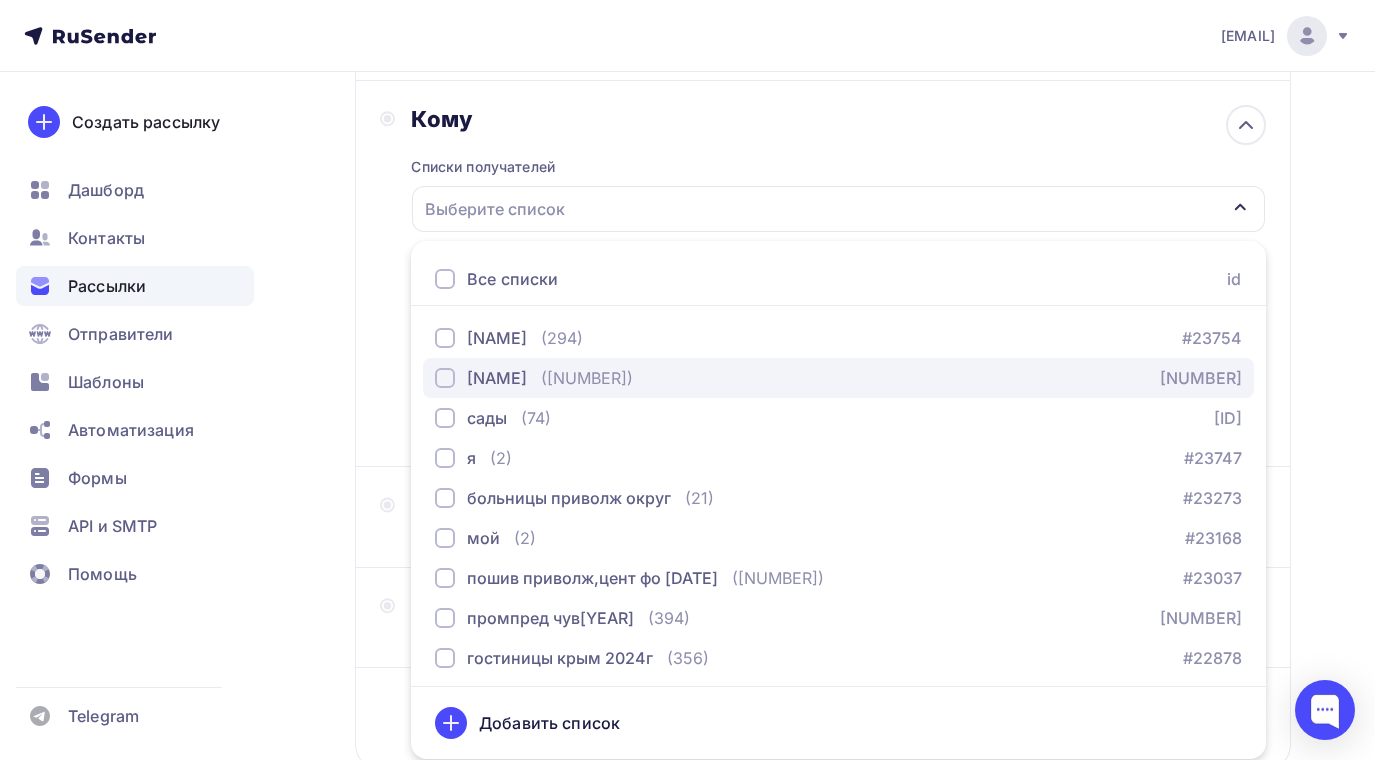 click at bounding box center [445, 338] 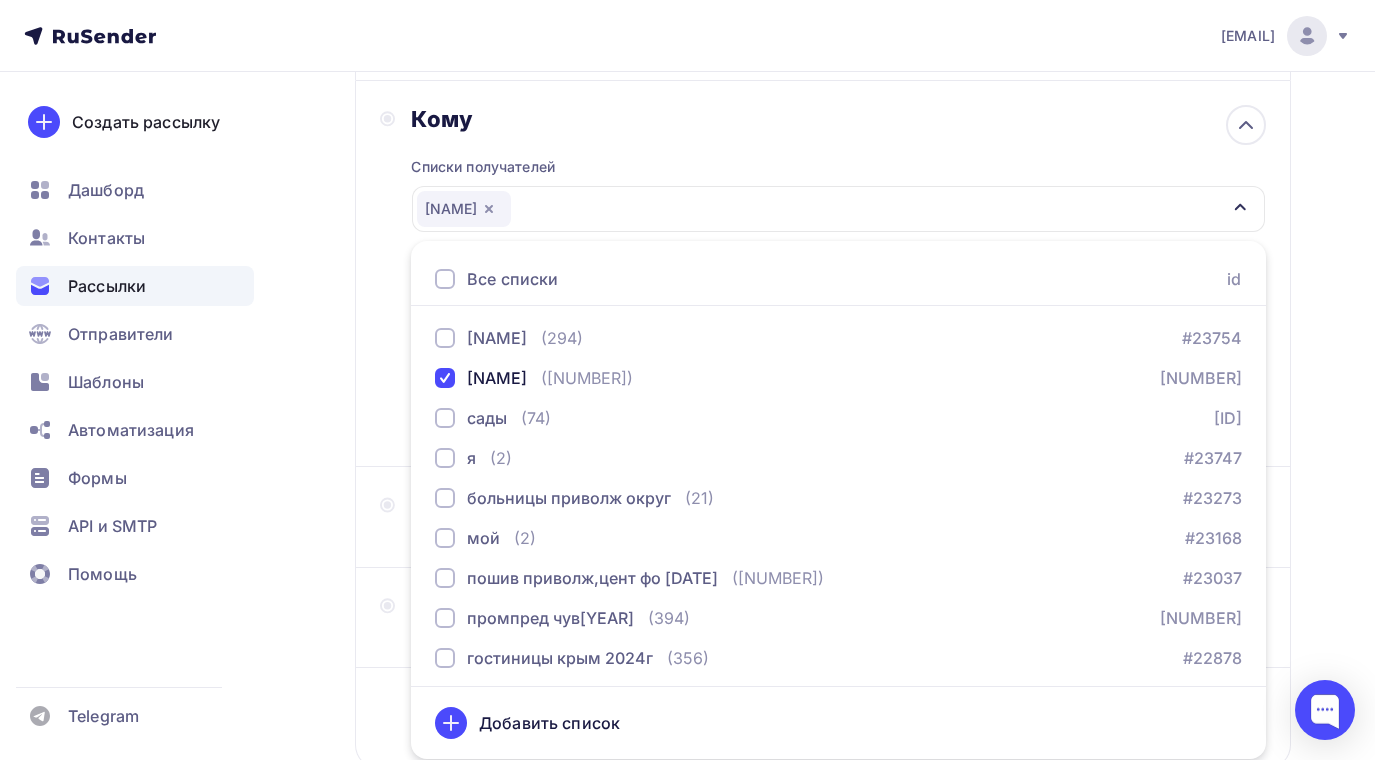 click on "sender@[DOMAIN]
Email  *
sender@[DOMAIN]
sender@[DOMAIN]               office[NUMBER]@[DOMAIN]               Добавить отправителя
Рекомендуем  добавить почту на домене , чтобы рассылка не попала в «Спам»
Имя     sender@[DOMAIN]             Сохранить
Предпросмотр может отличаться  в зависимости от почтового клиента
sender@[DOMAIN]
Тема для рассылки
[TIME]" at bounding box center (687, 382) 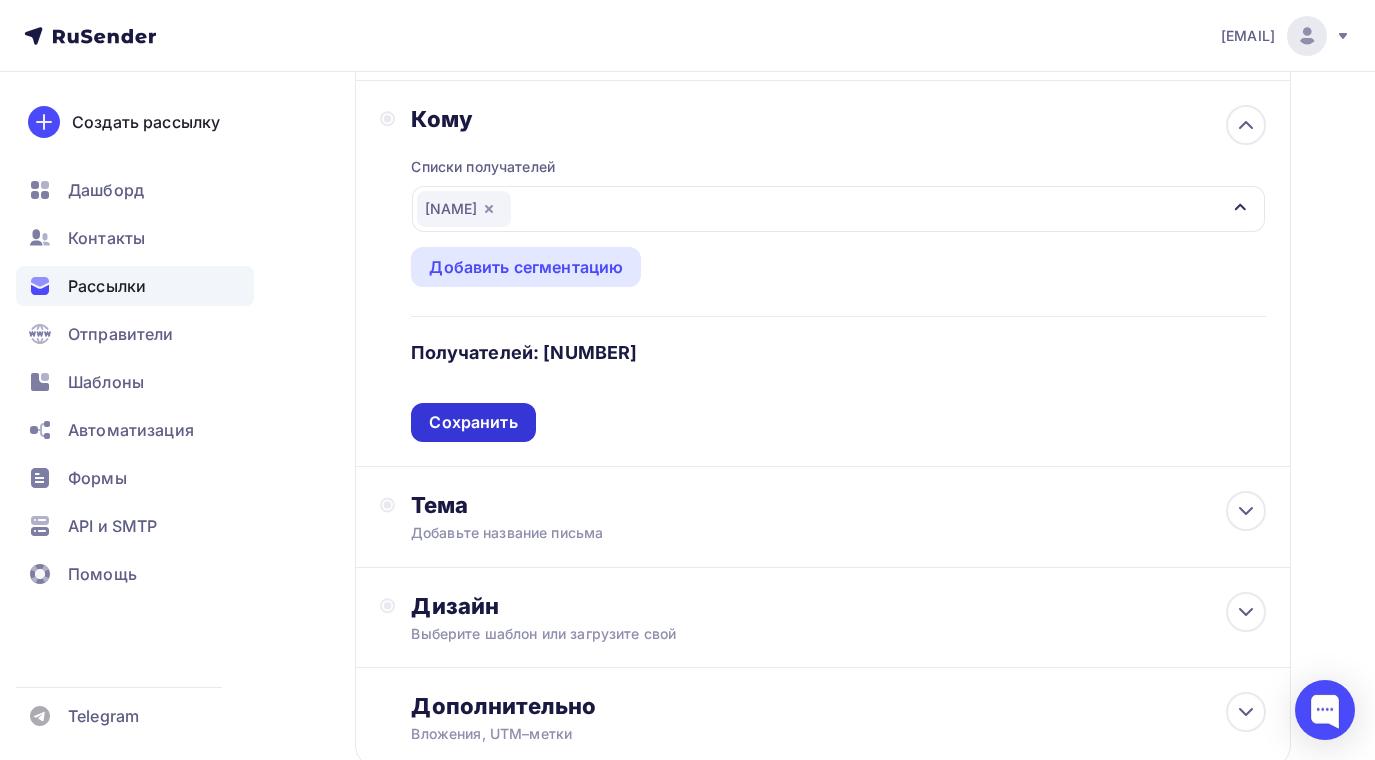 click on "Сохранить" at bounding box center [473, 422] 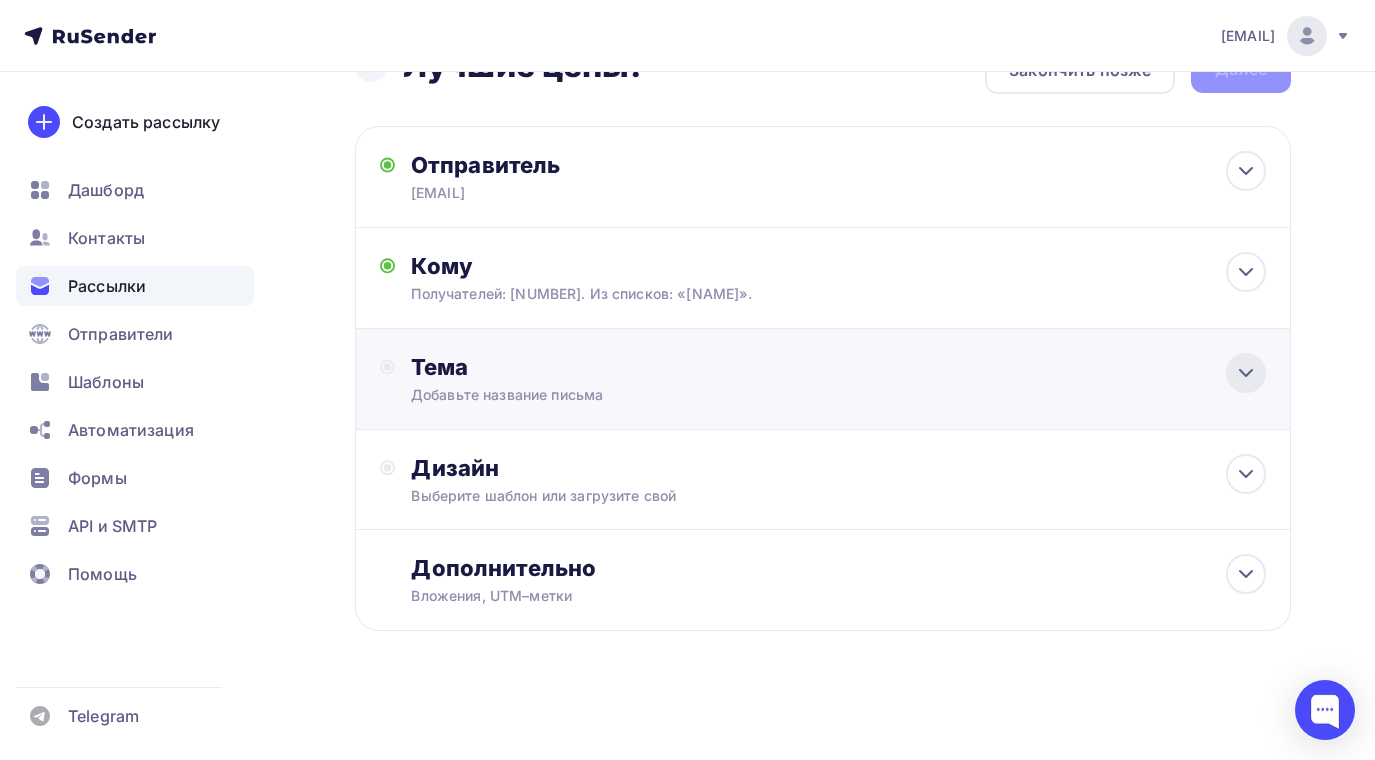 click at bounding box center [1246, 171] 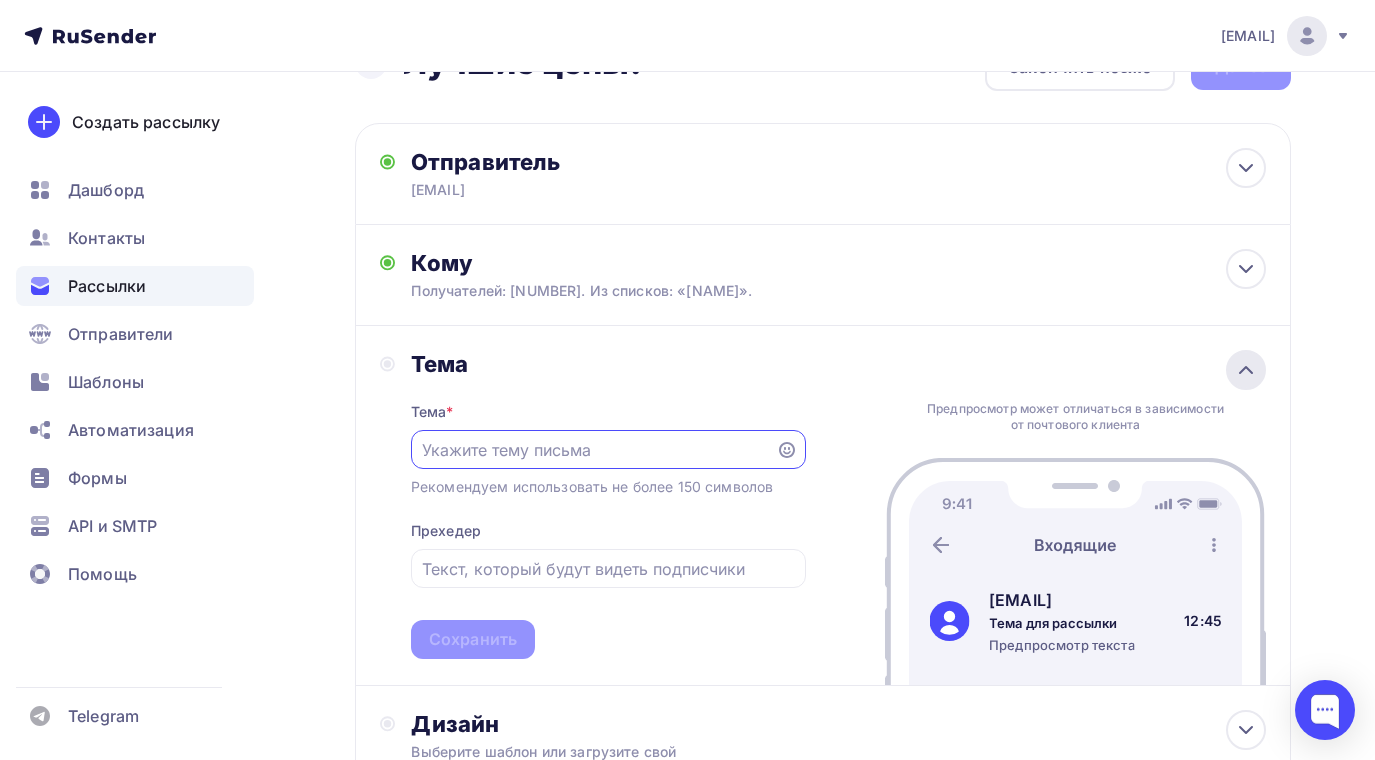 scroll, scrollTop: 205, scrollLeft: 0, axis: vertical 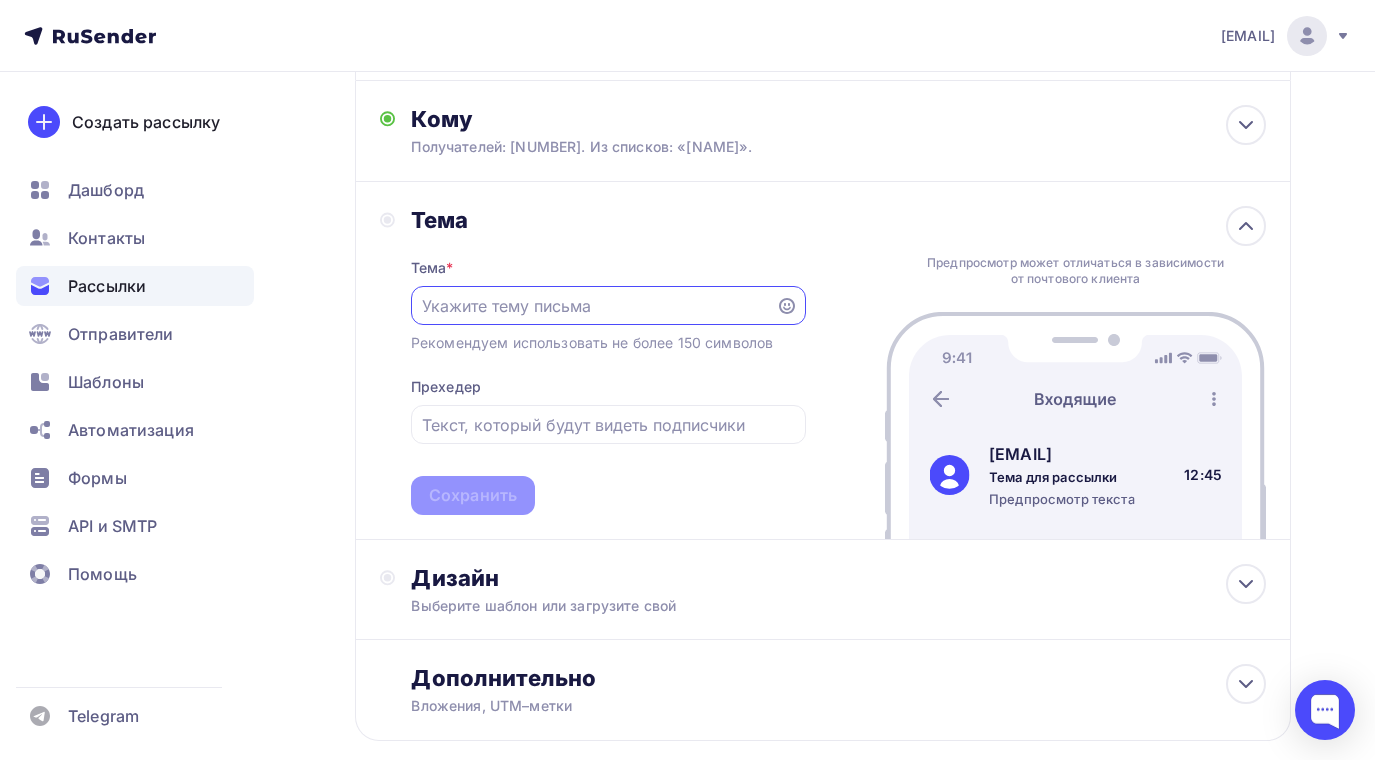 paste on "ПРЕЗЕНТАЦИЯ Коллекции iForm GT" 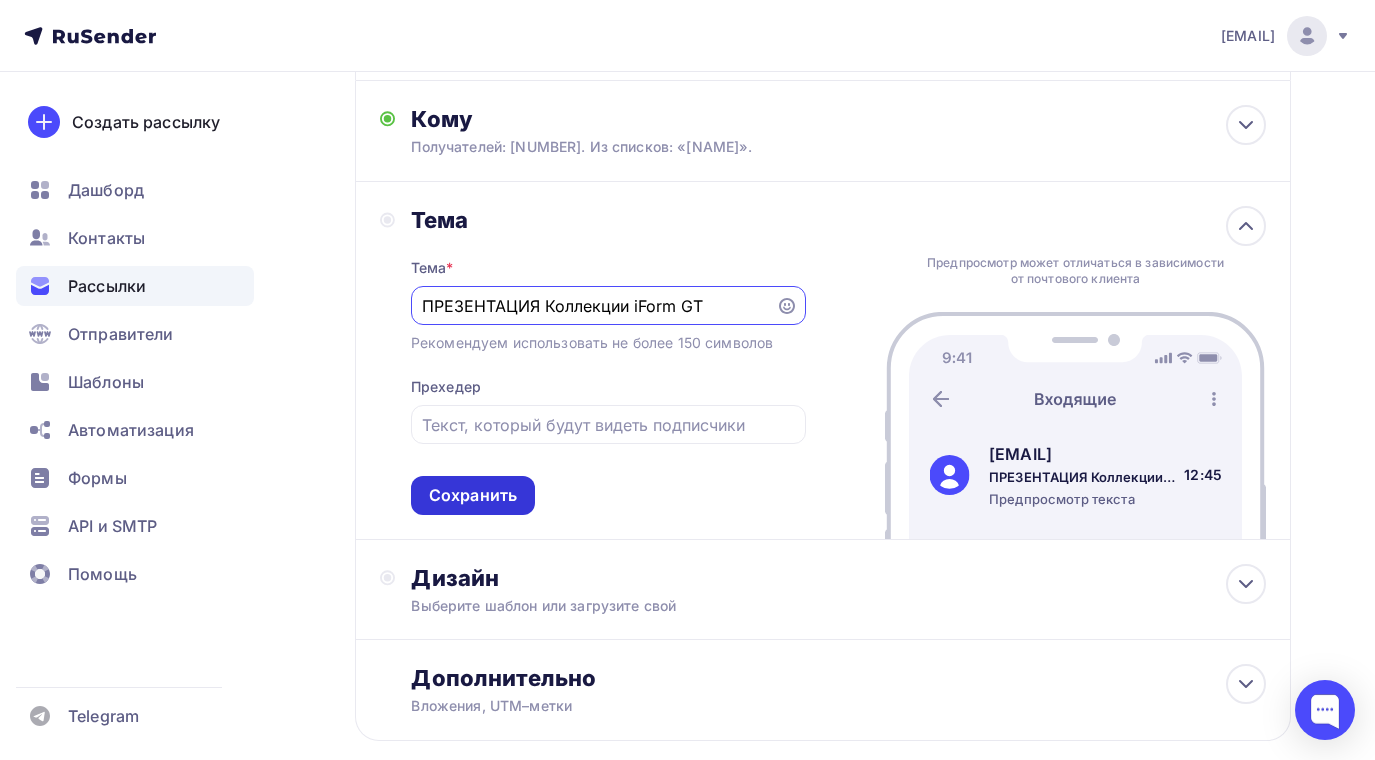 type on "ПРЕЗЕНТАЦИЯ Коллекции iForm GT" 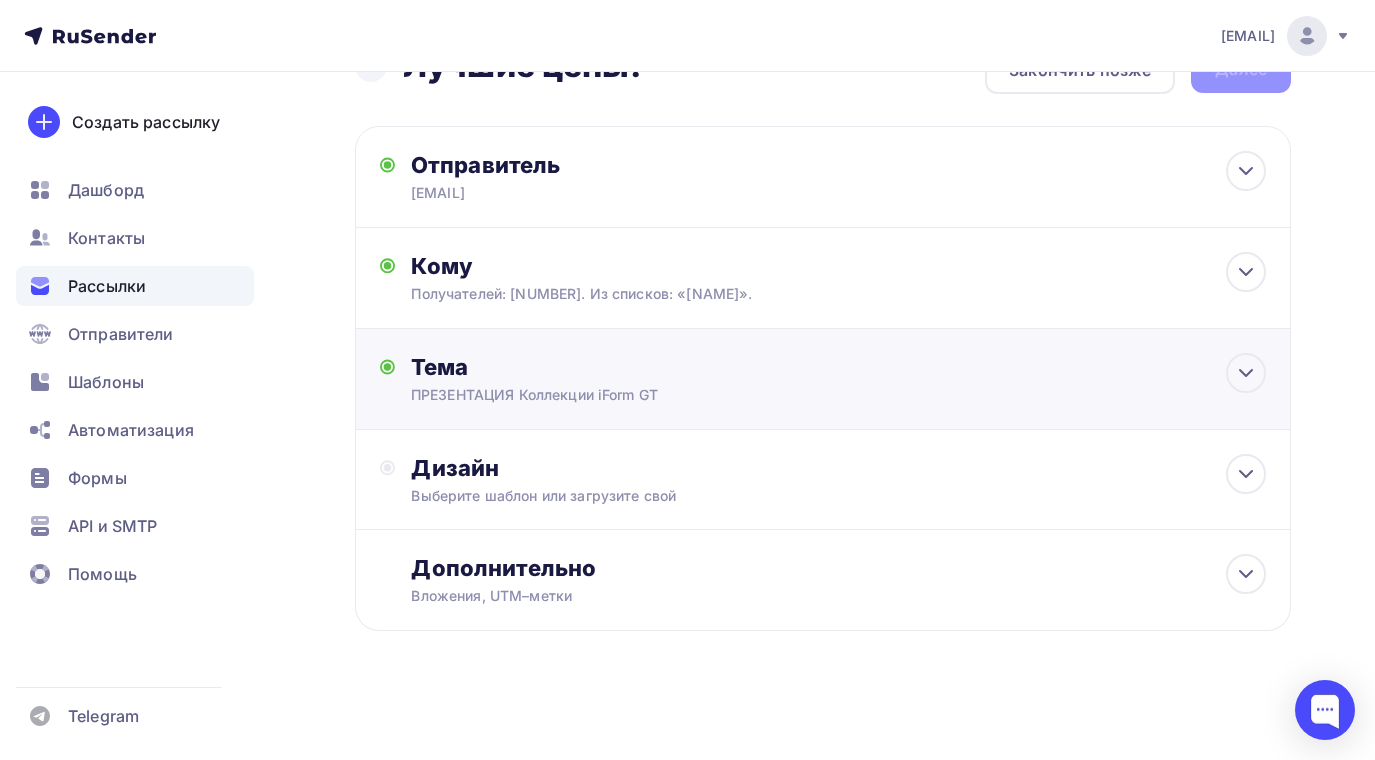scroll, scrollTop: 61, scrollLeft: 0, axis: vertical 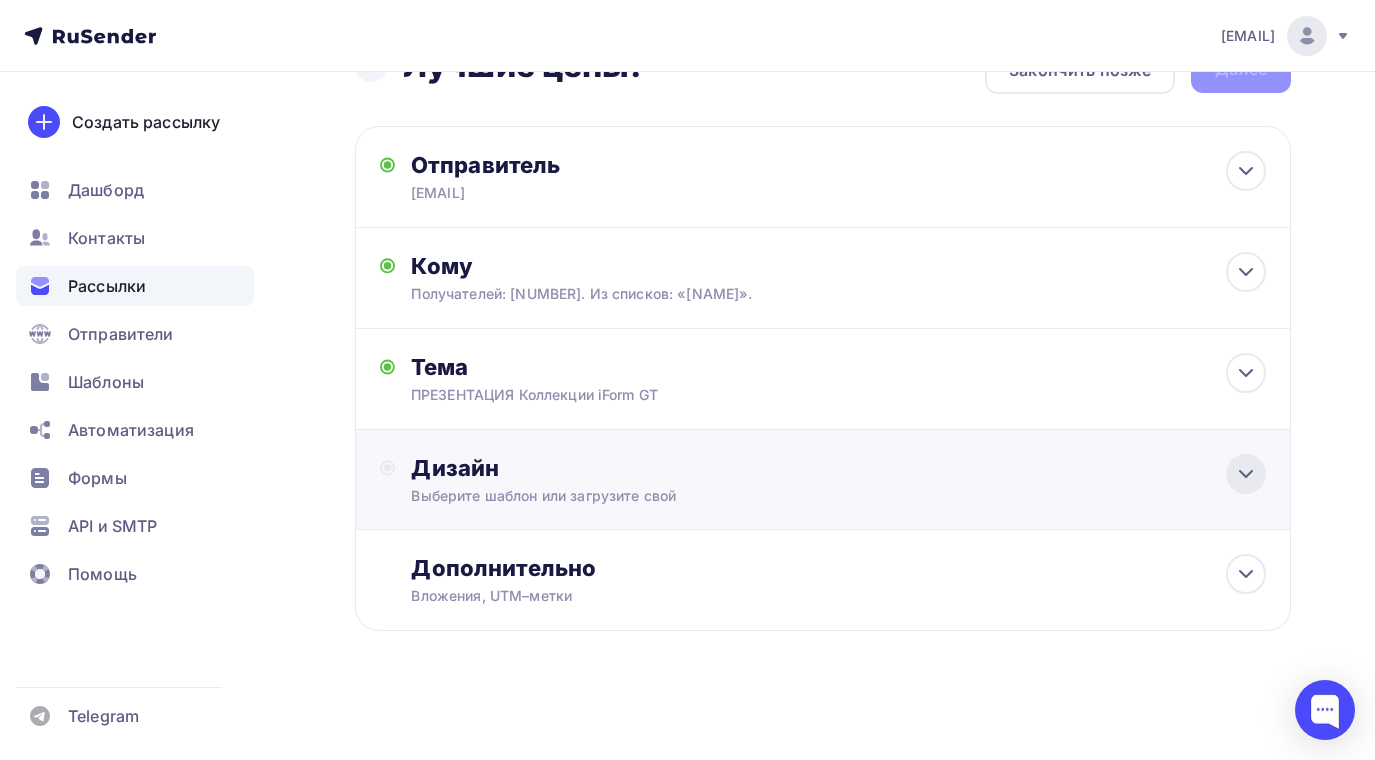click at bounding box center [1246, 171] 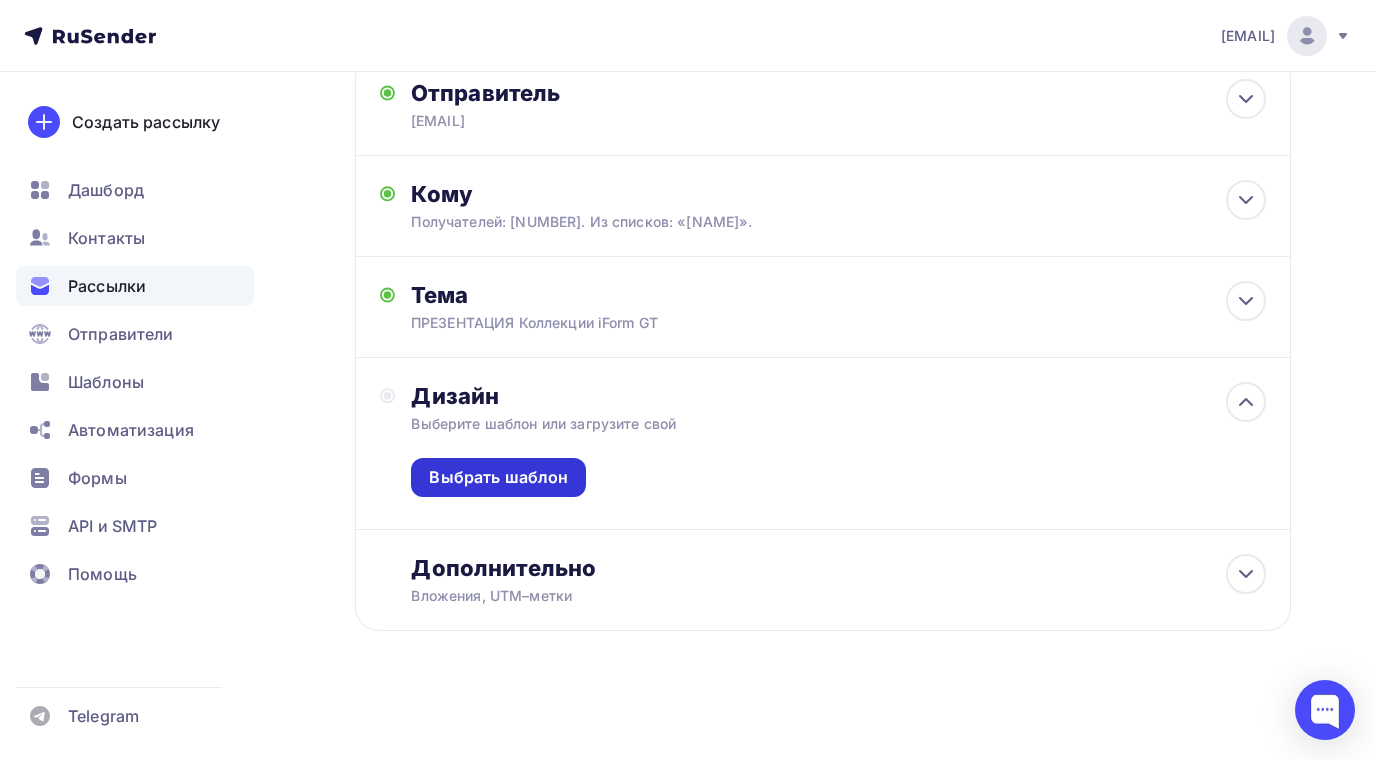 click on "Выбрать шаблон" at bounding box center [498, 477] 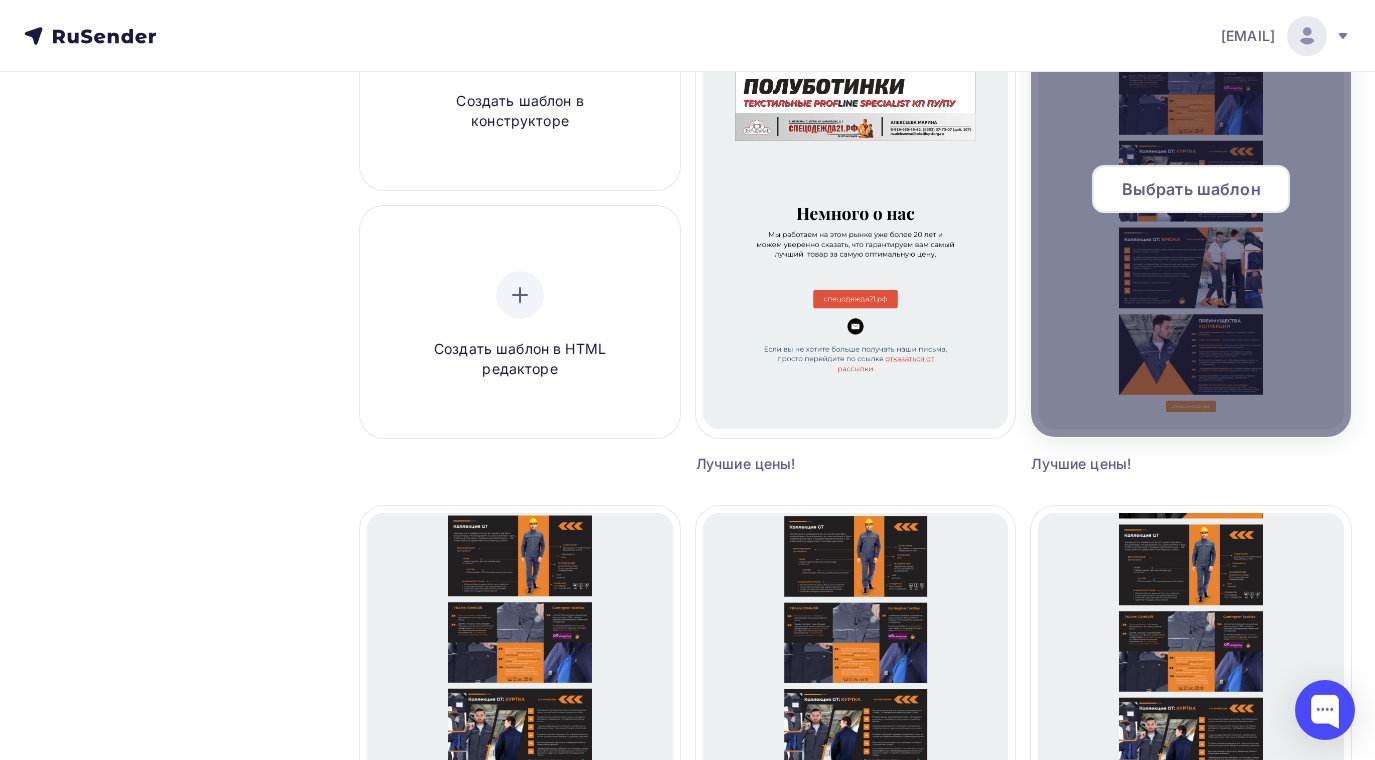 scroll, scrollTop: 400, scrollLeft: 0, axis: vertical 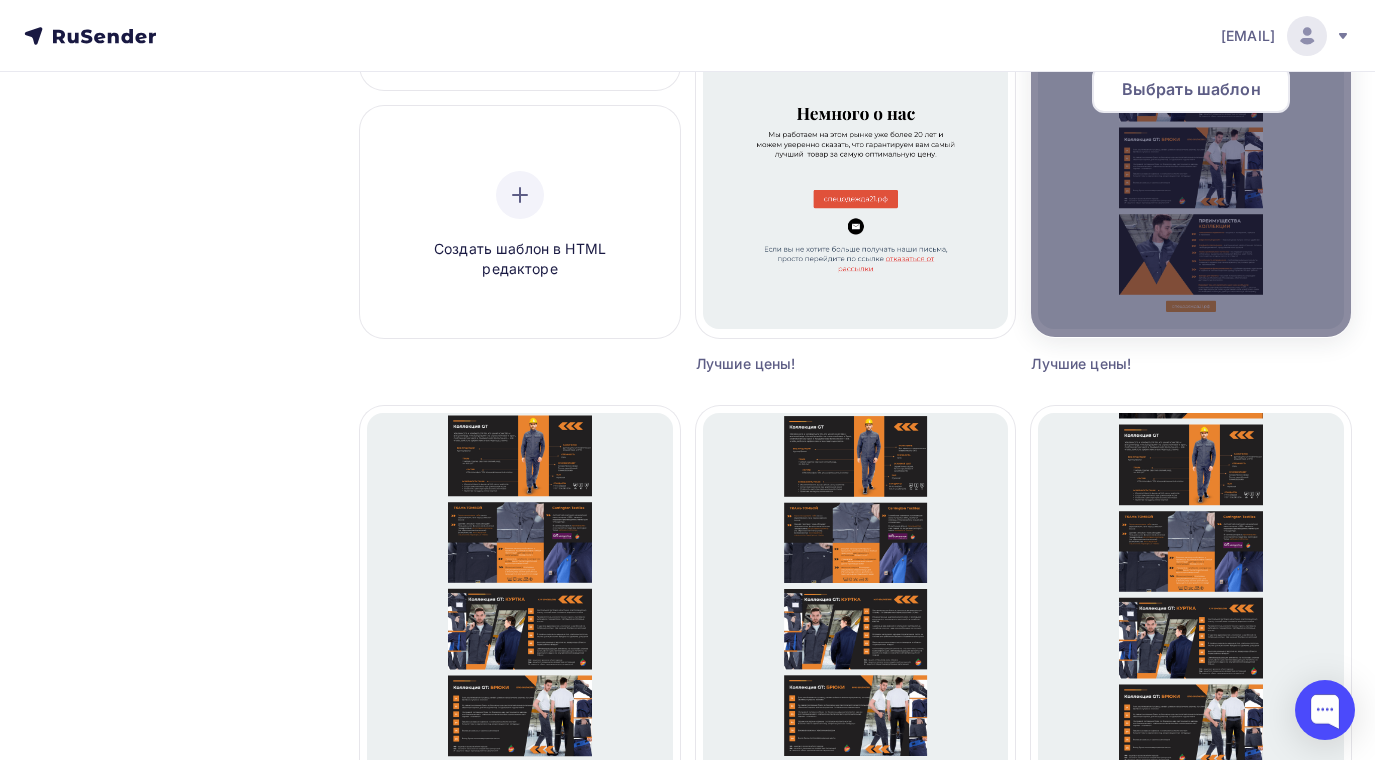 click at bounding box center (856, 97) 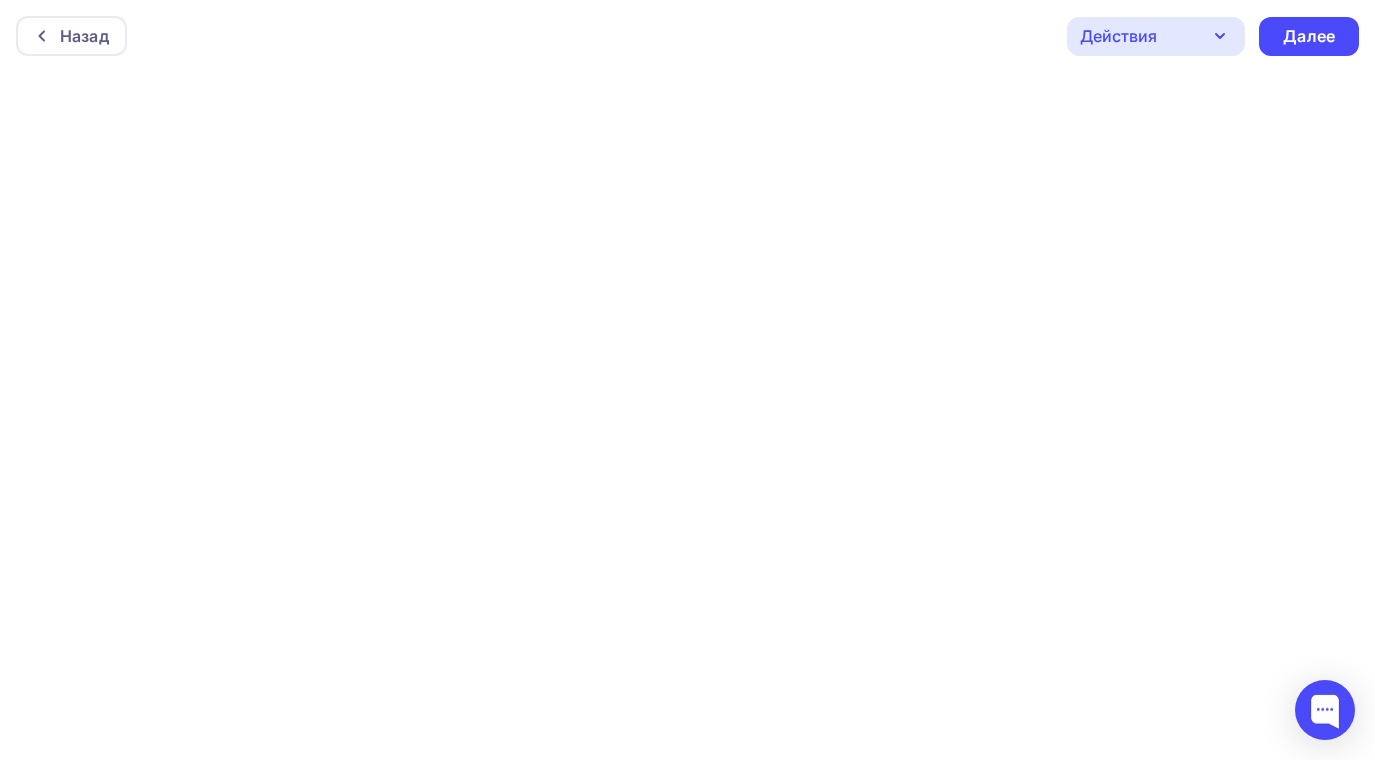 scroll, scrollTop: 5, scrollLeft: 0, axis: vertical 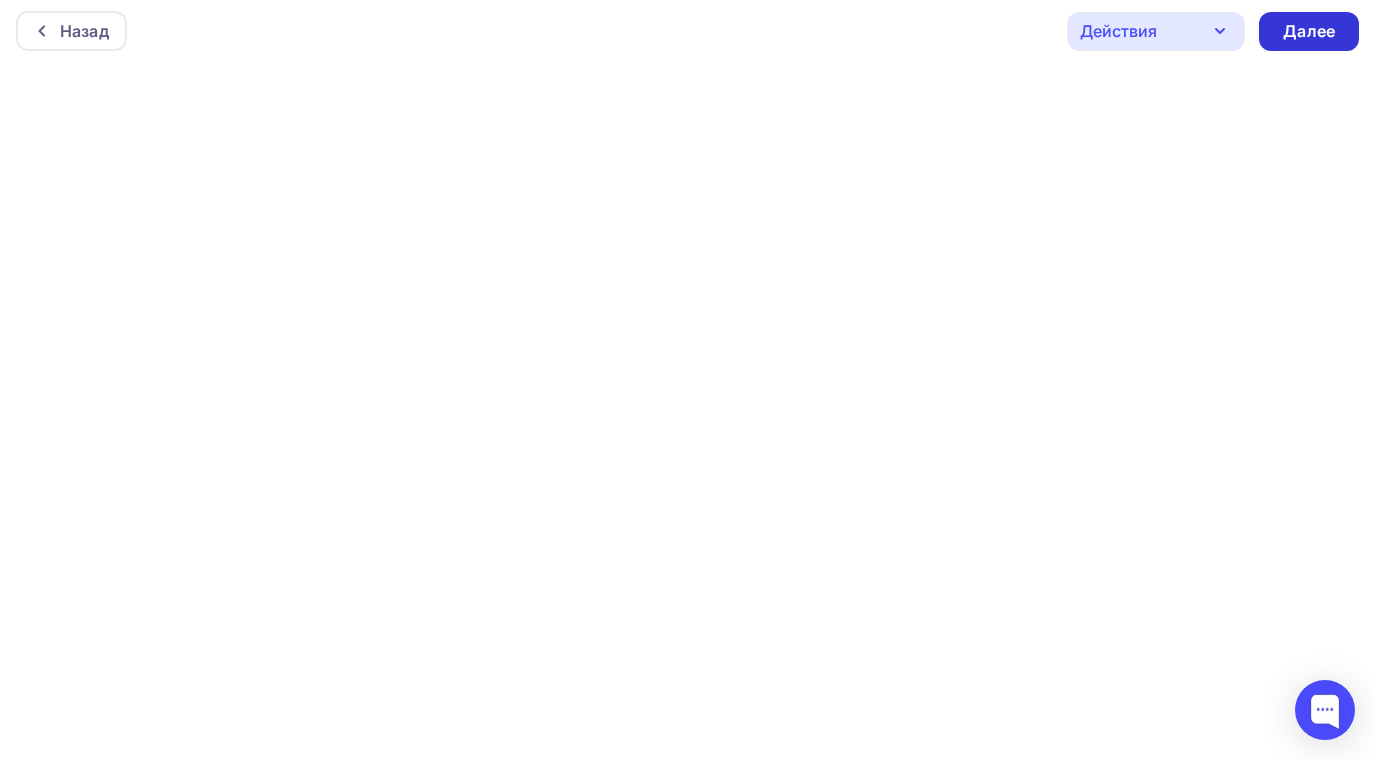 click on "Далее" at bounding box center [1309, 31] 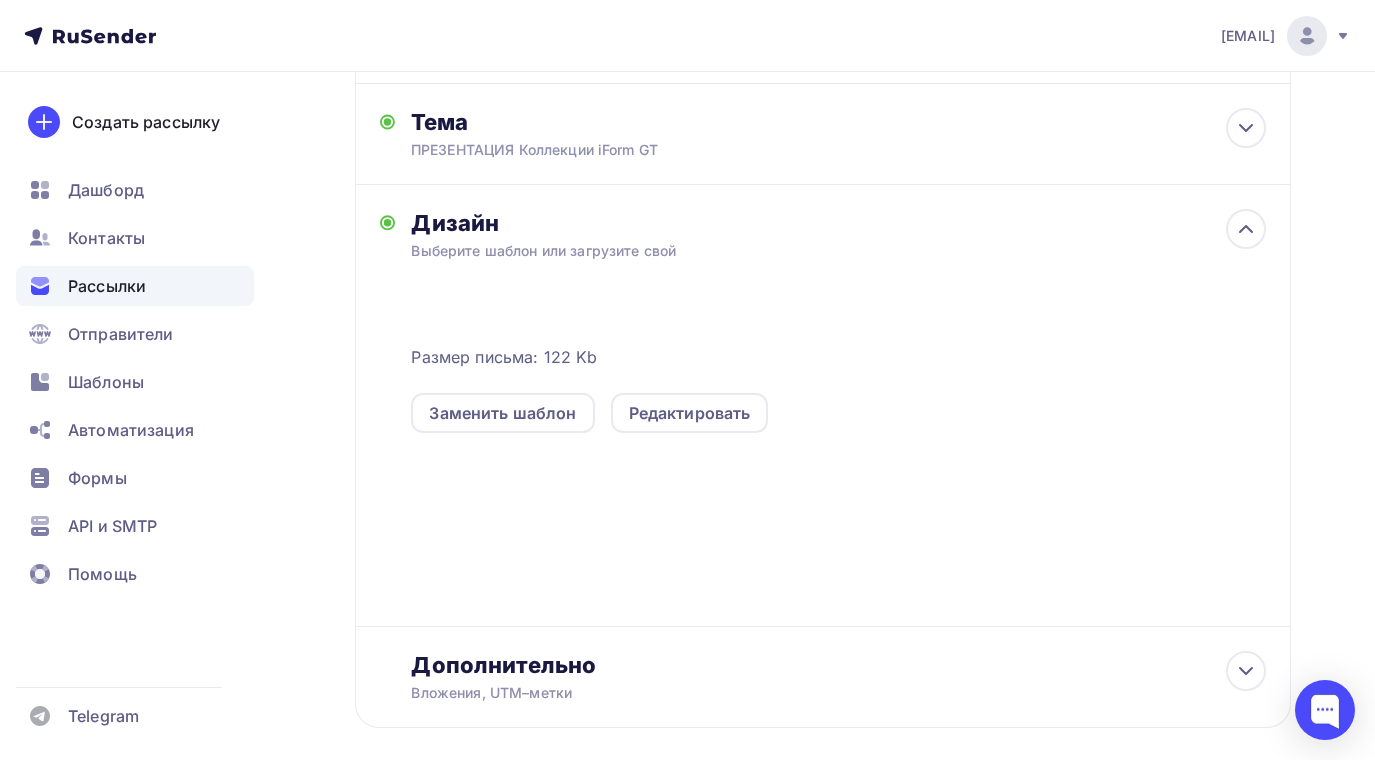scroll, scrollTop: 0, scrollLeft: 0, axis: both 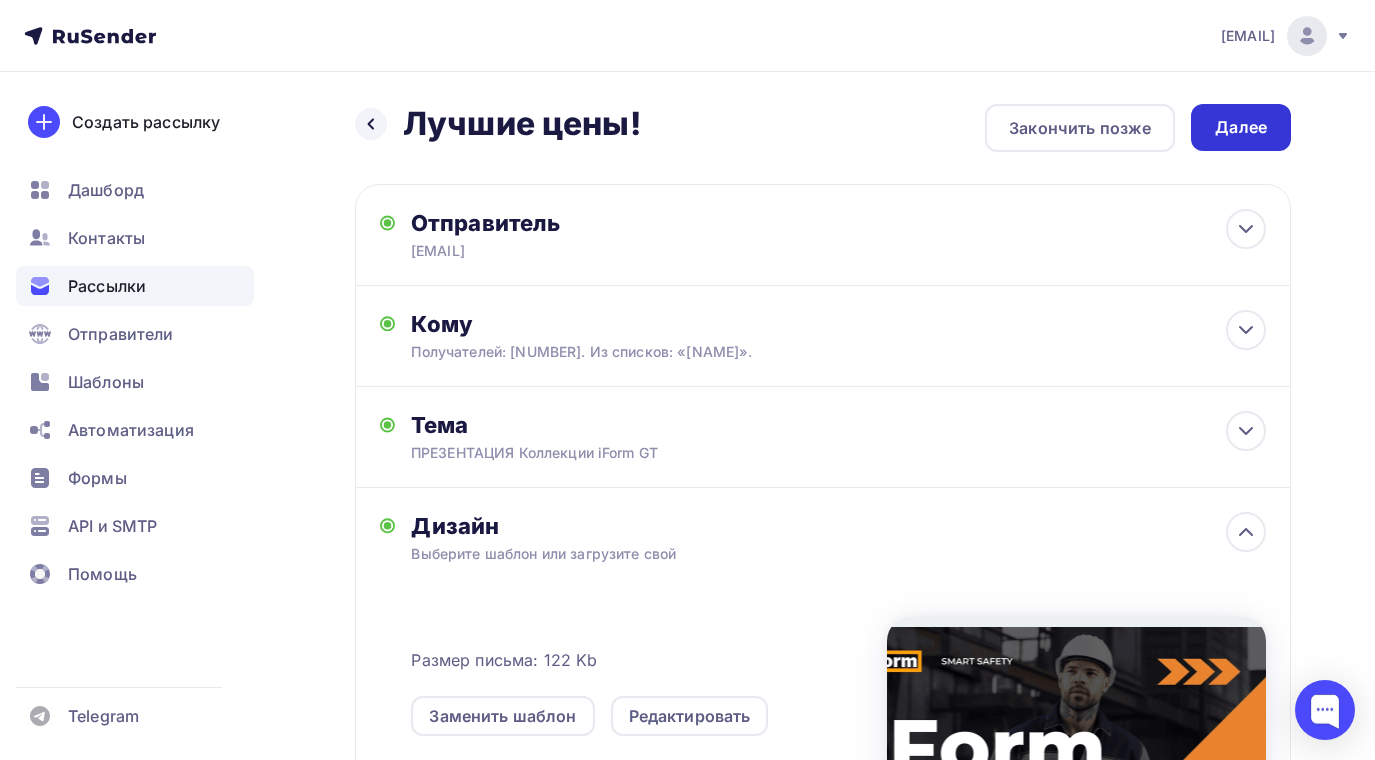 click on "Далее" at bounding box center (1241, 127) 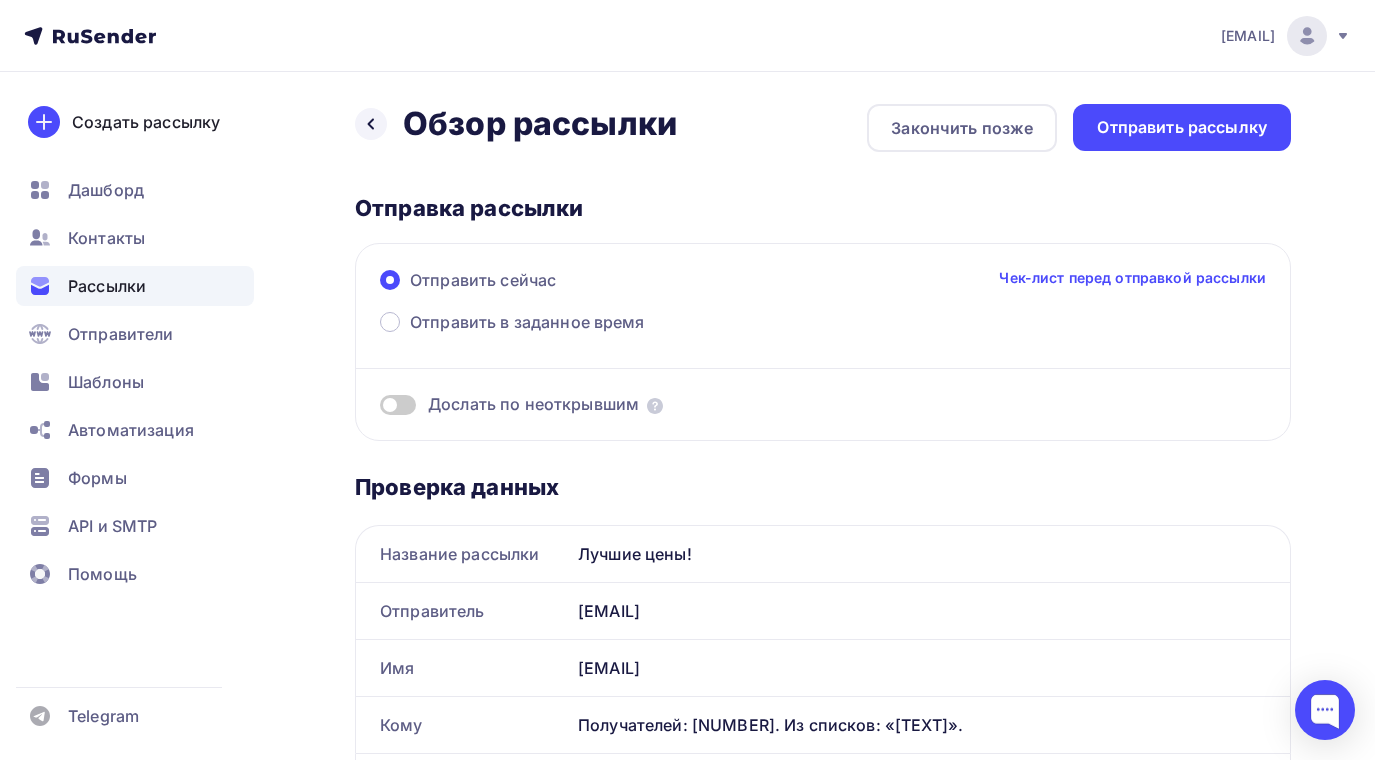 scroll, scrollTop: 0, scrollLeft: 0, axis: both 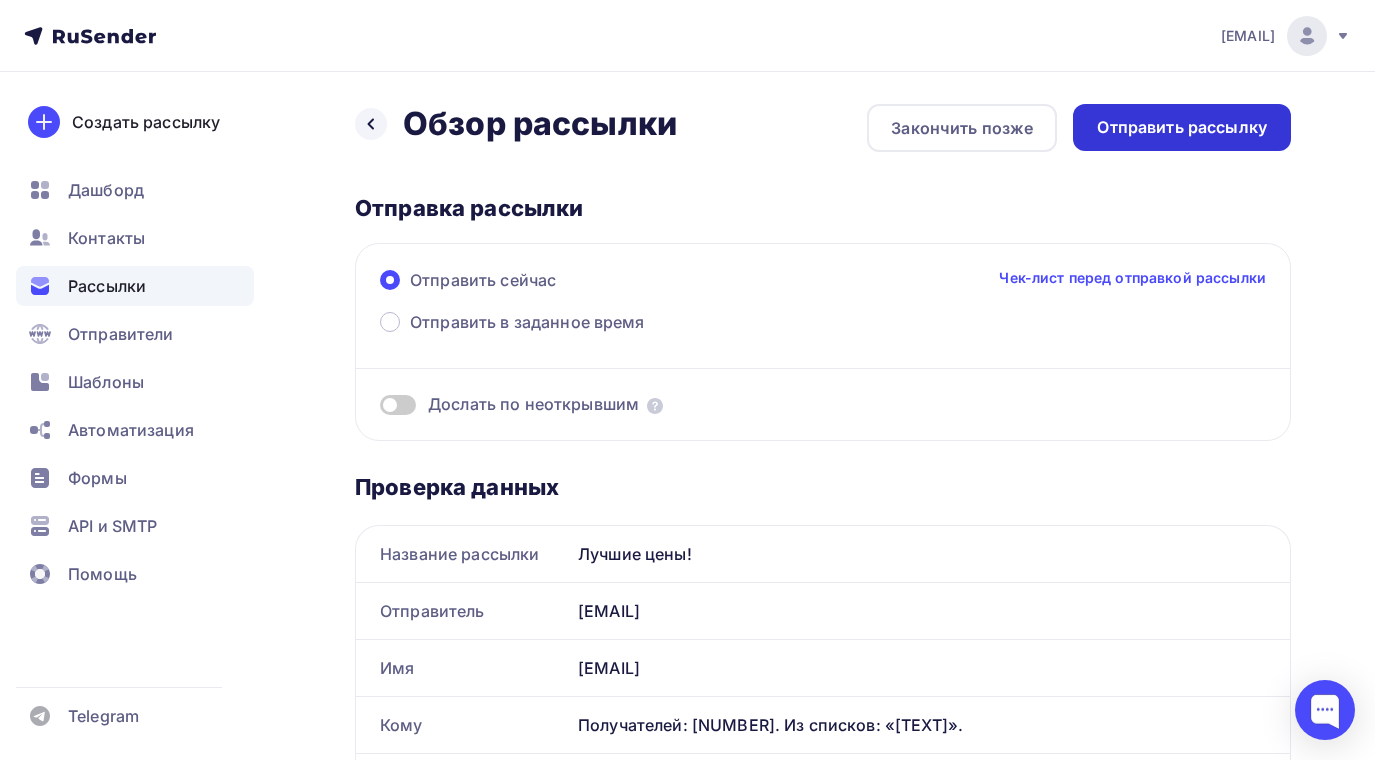 click on "Отправить рассылку" at bounding box center [1182, 127] 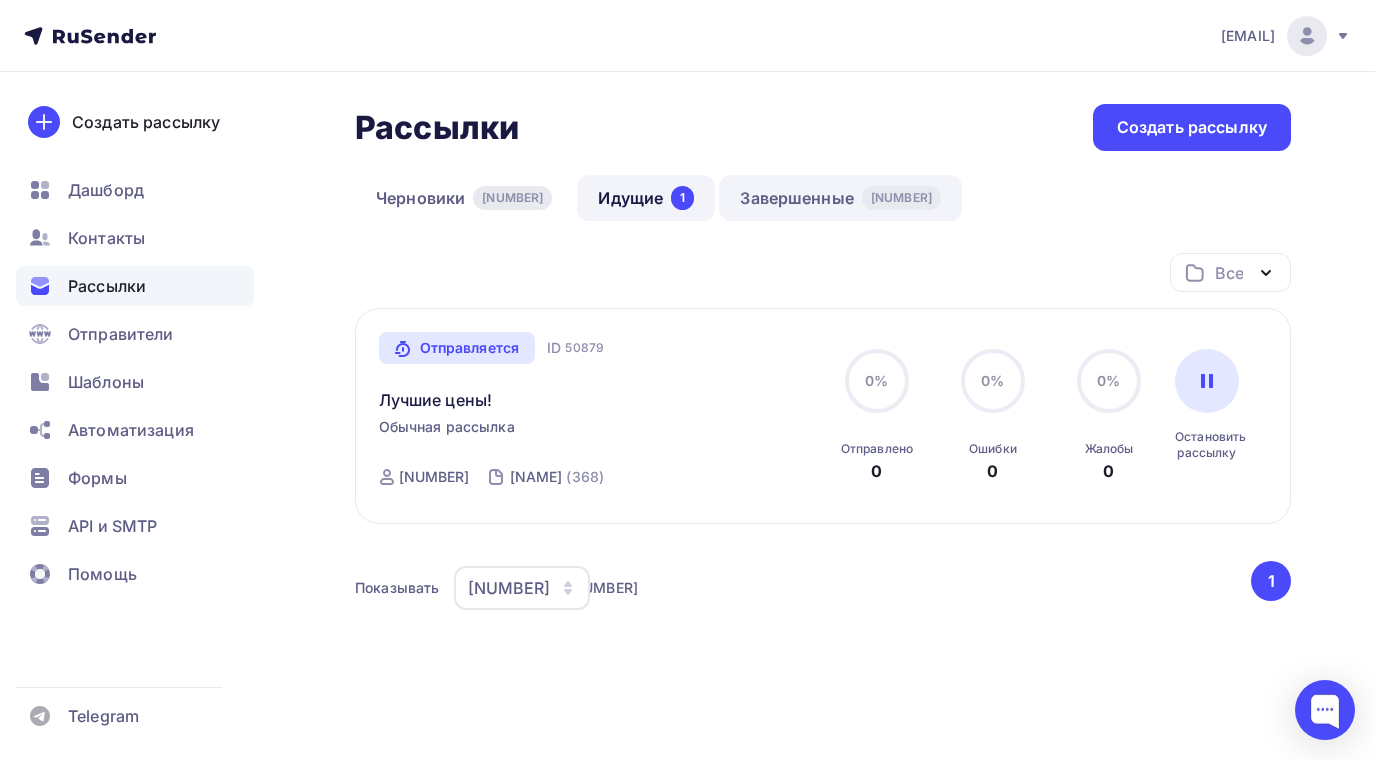 click on "Завершенные
14" at bounding box center [840, 198] 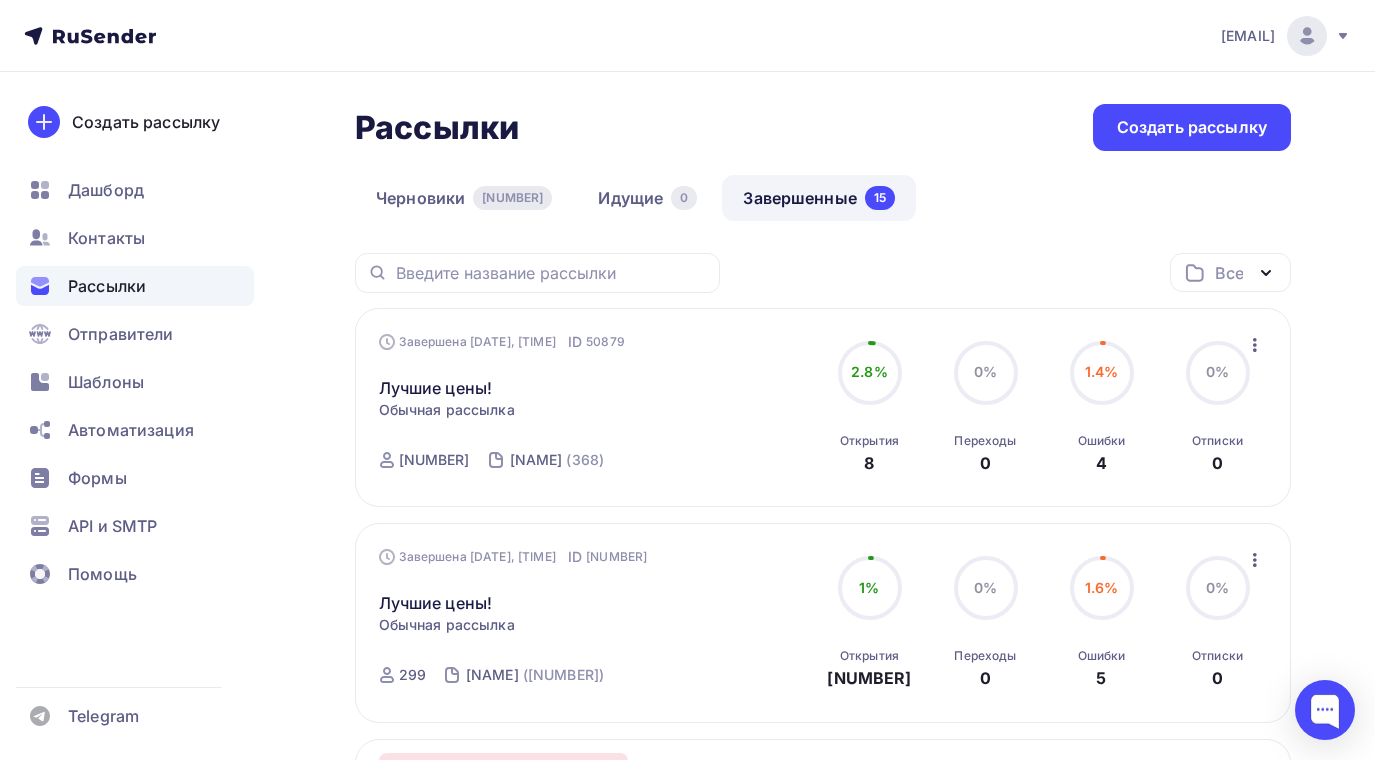 click at bounding box center [1255, 345] 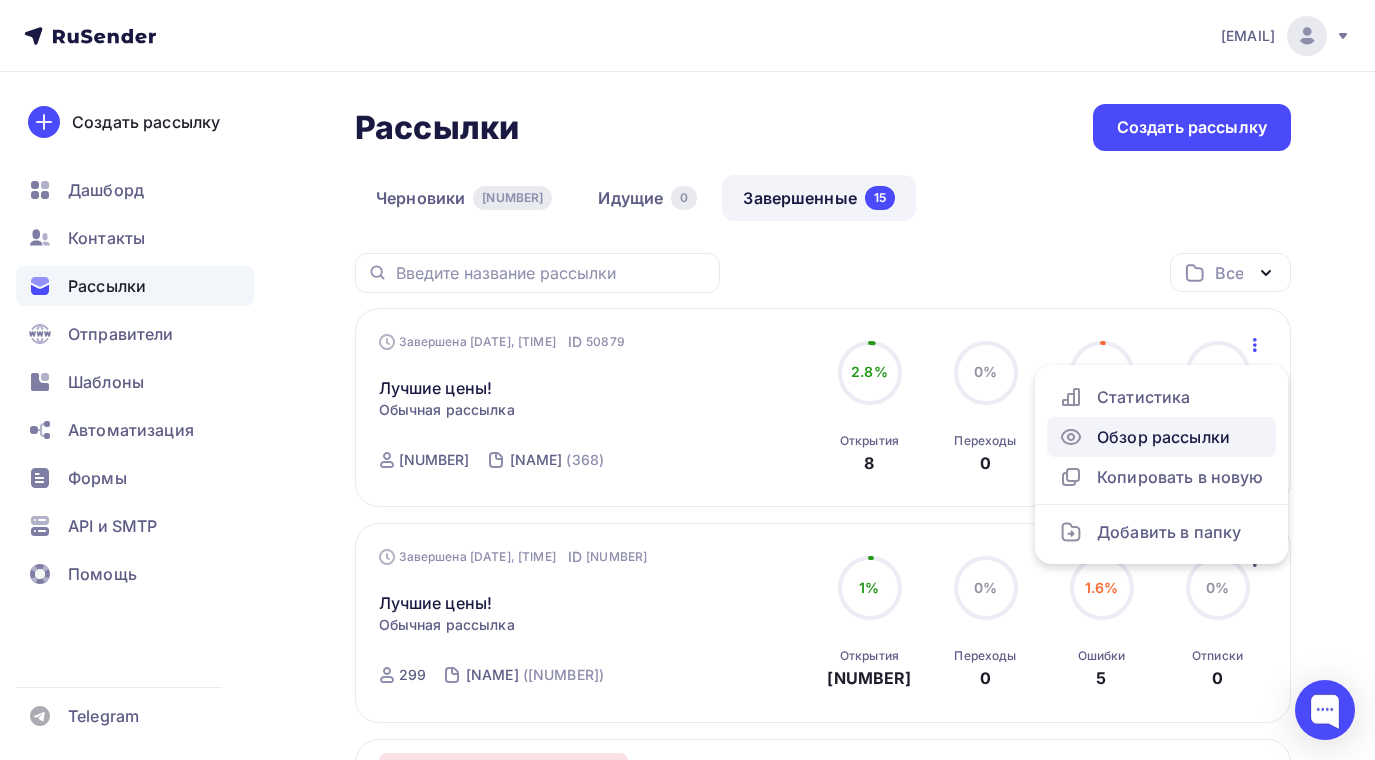 click on "Обзор рассылки" at bounding box center (1161, 437) 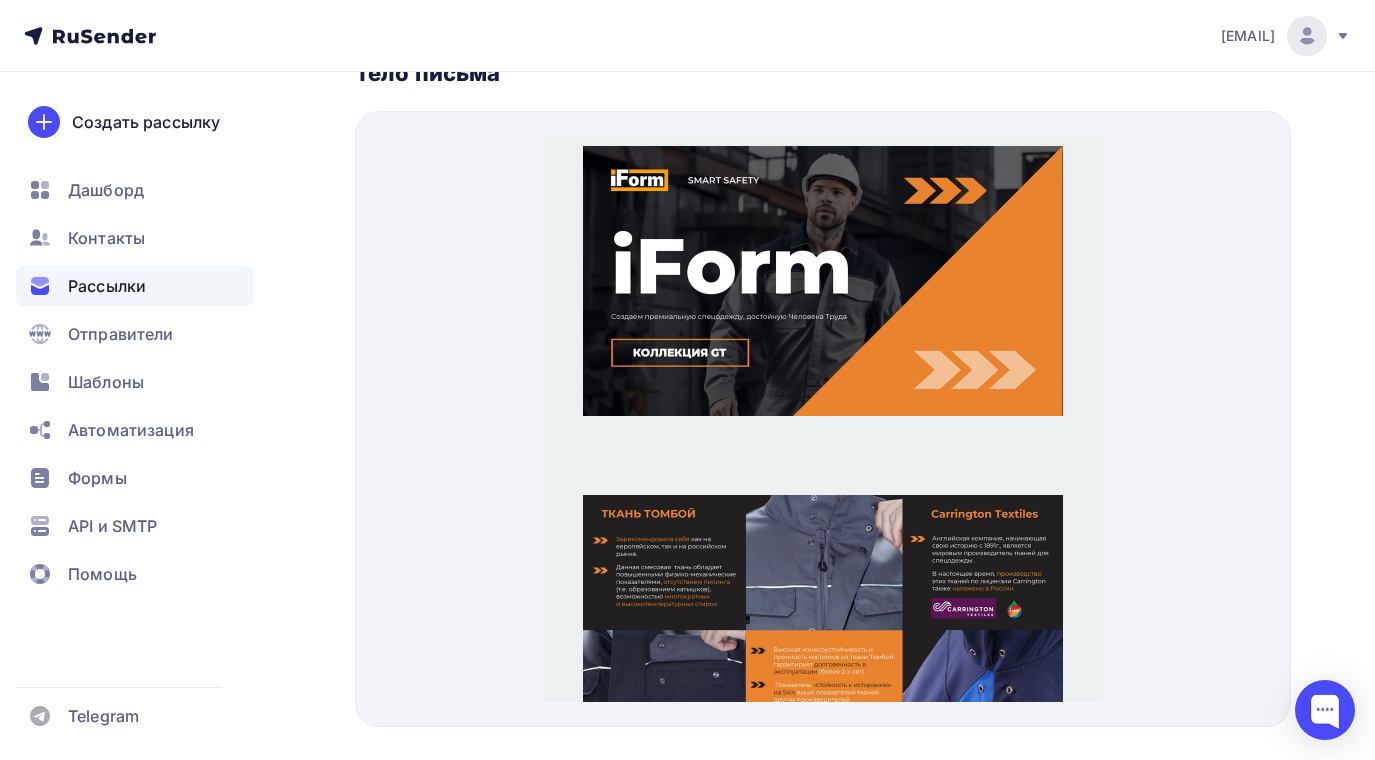 scroll, scrollTop: 647, scrollLeft: 0, axis: vertical 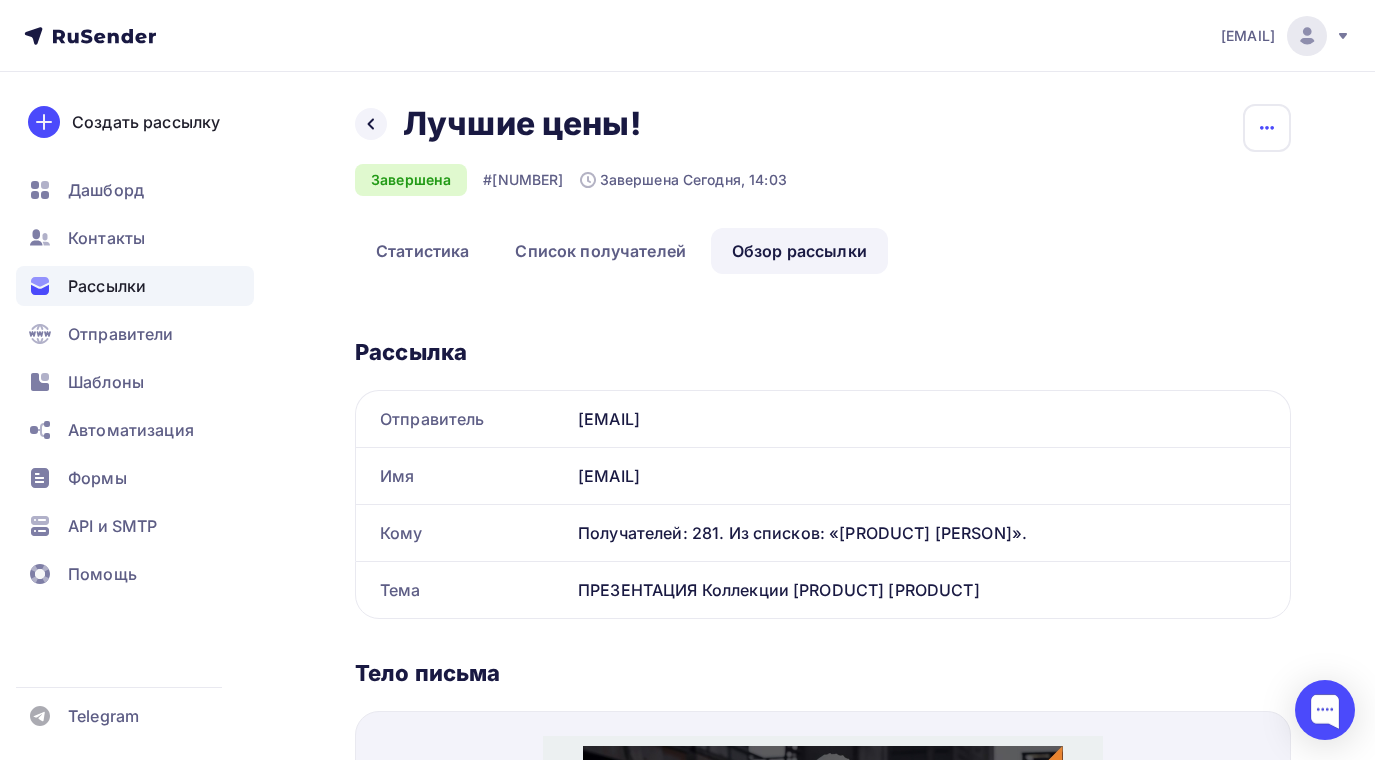 click at bounding box center (1267, 128) 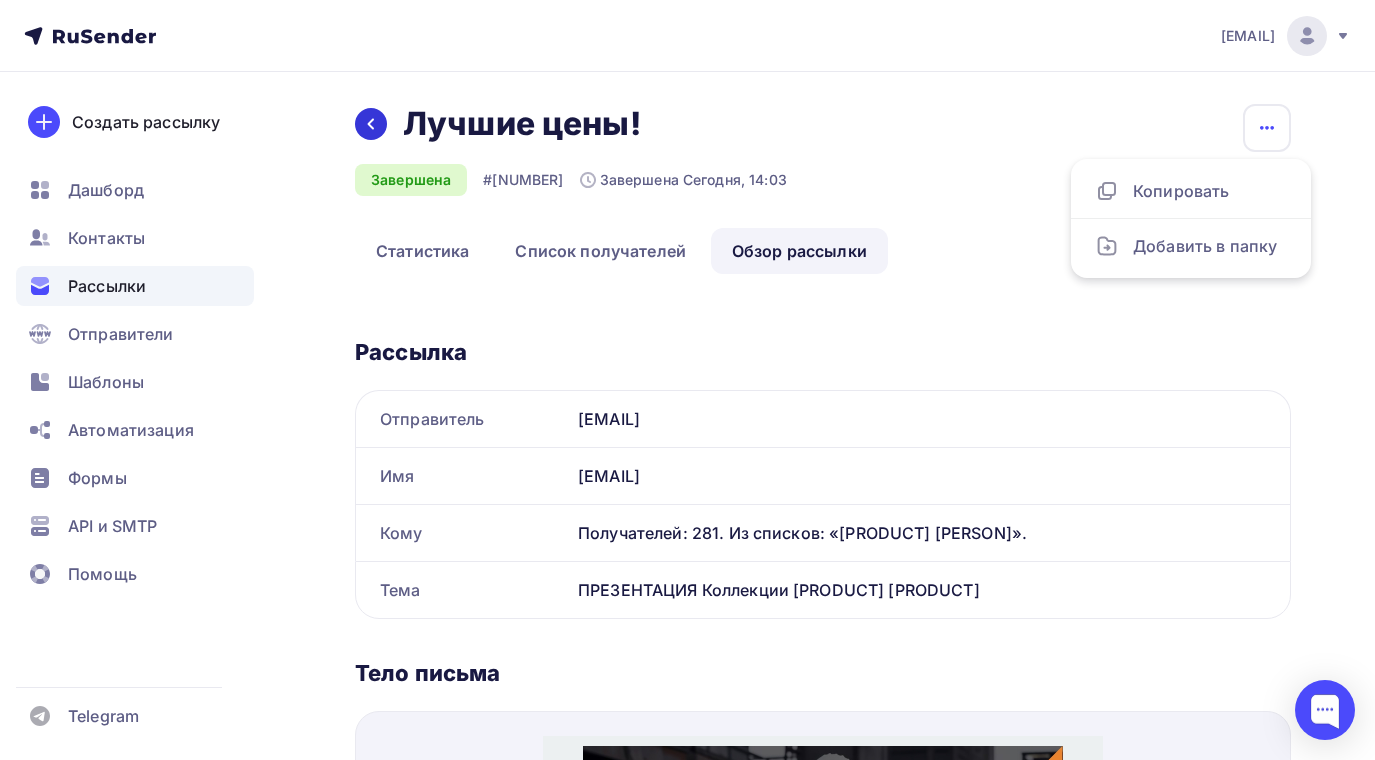 click at bounding box center (371, 124) 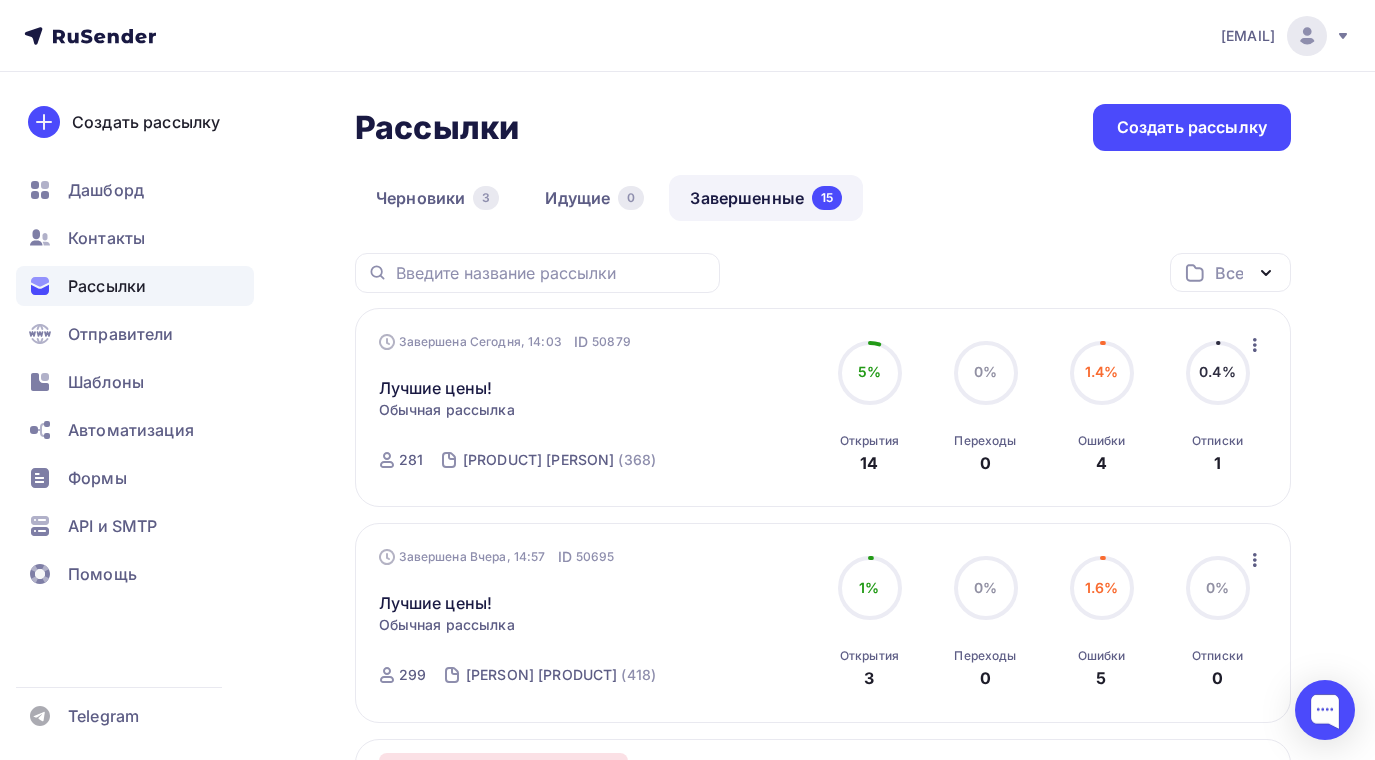 click at bounding box center [1255, 345] 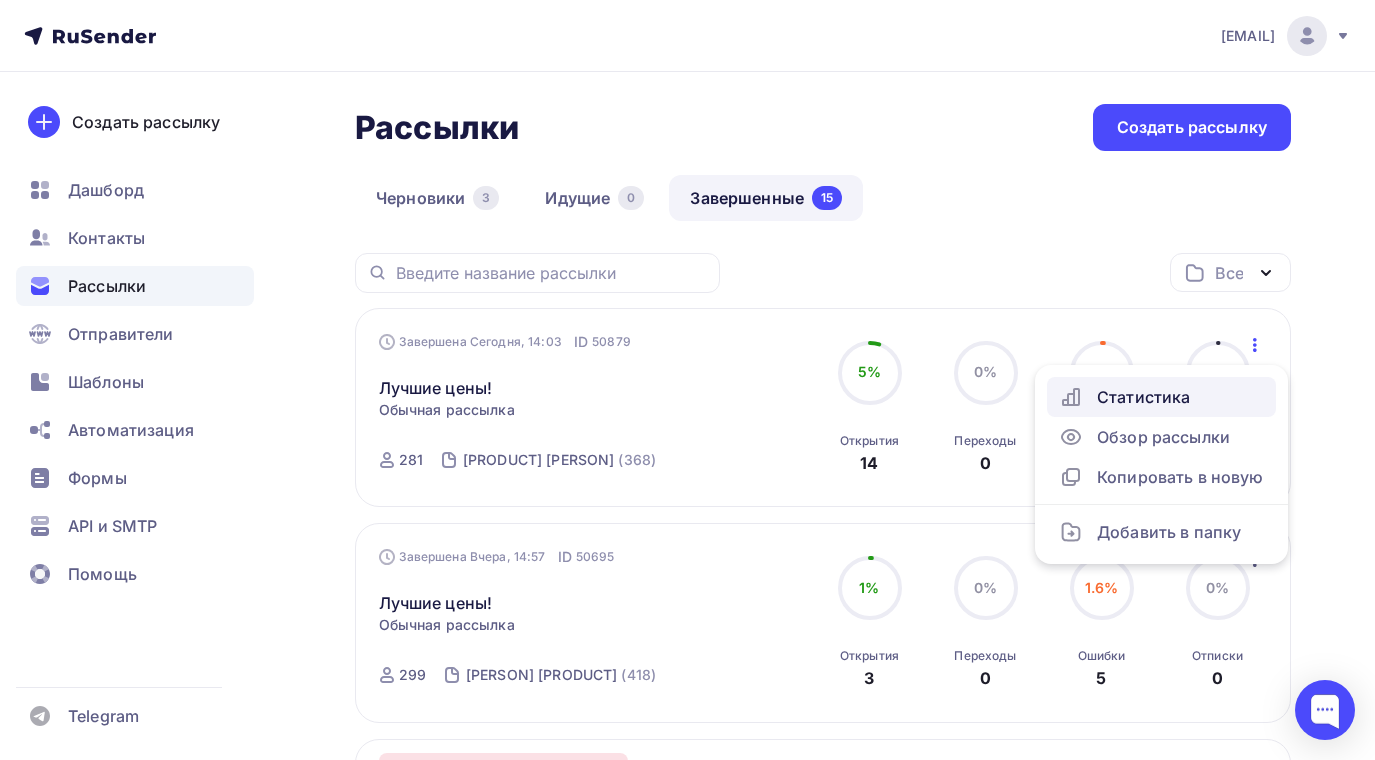 click on "Статистика" at bounding box center [1161, 397] 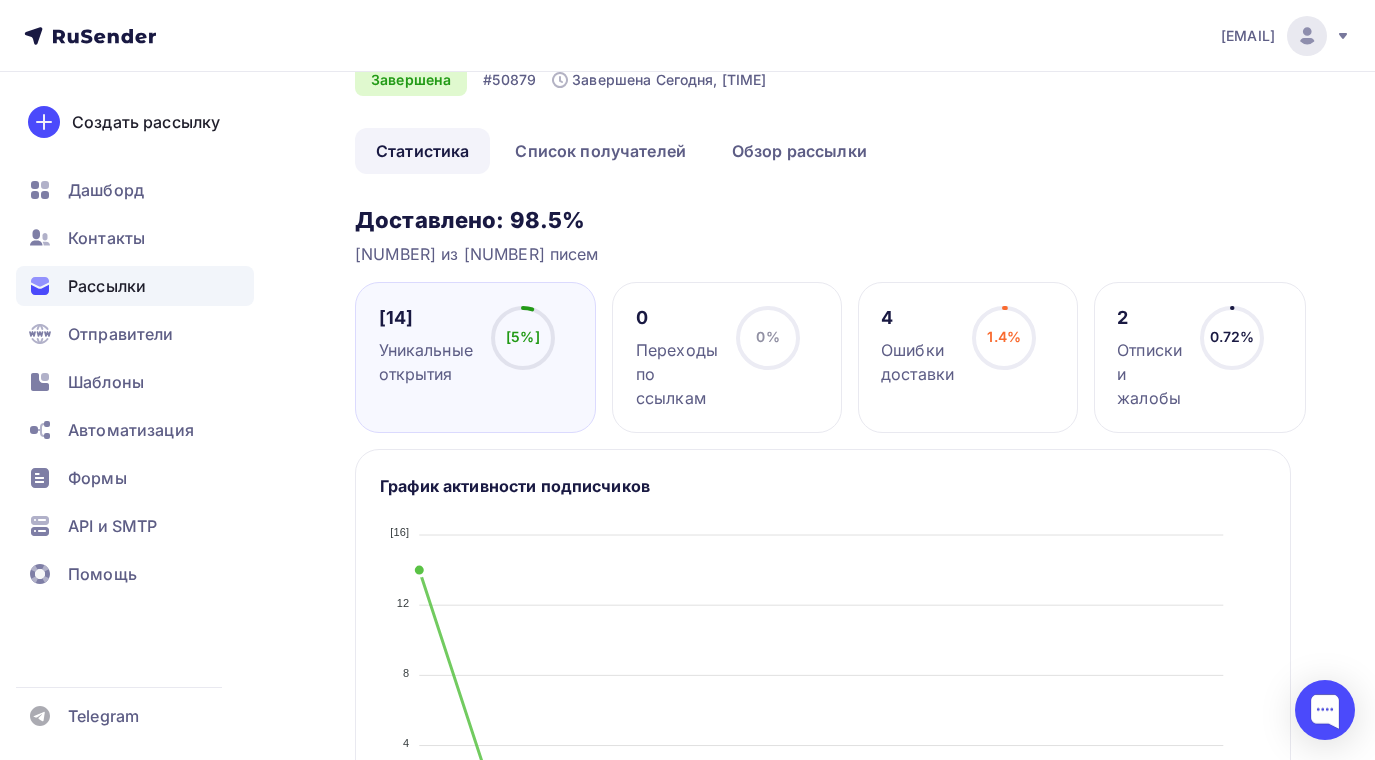 scroll, scrollTop: 0, scrollLeft: 0, axis: both 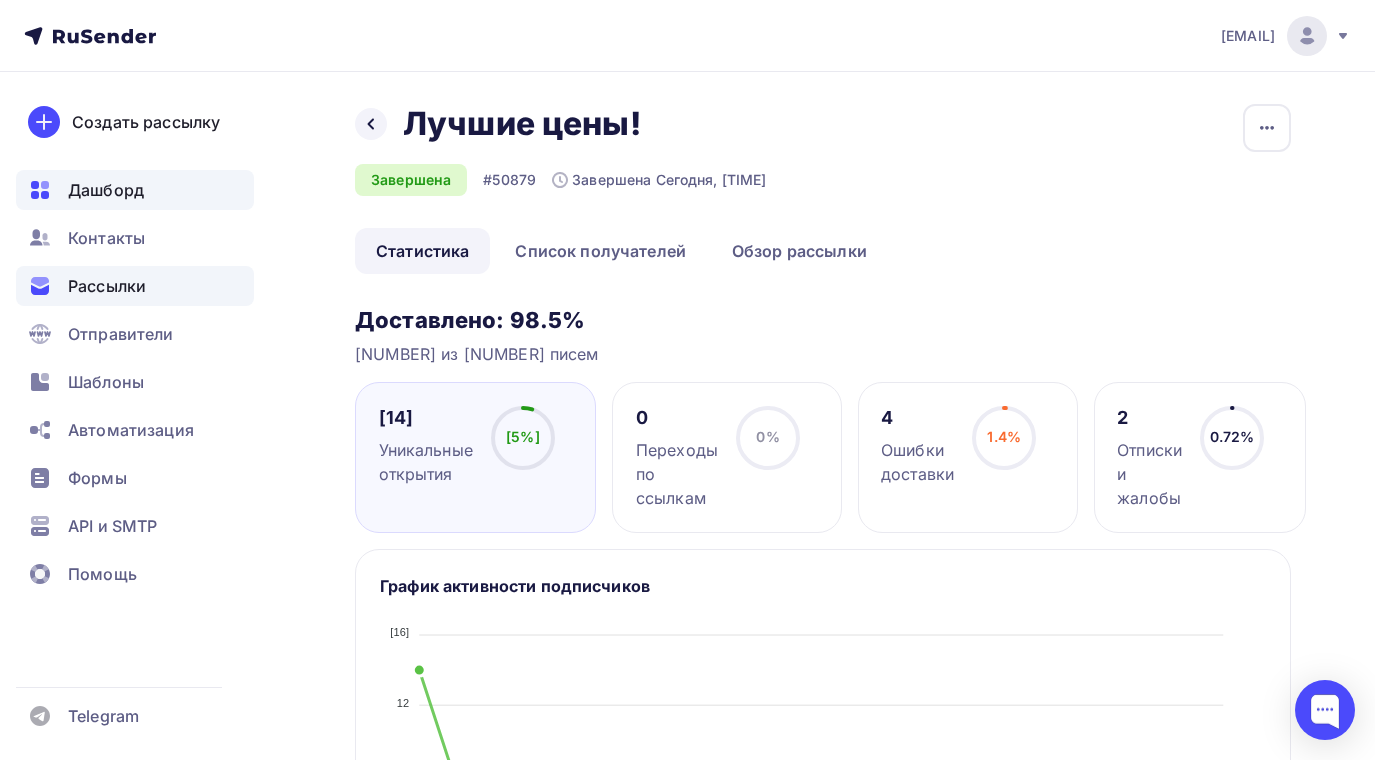 click on "Дашборд" at bounding box center [106, 190] 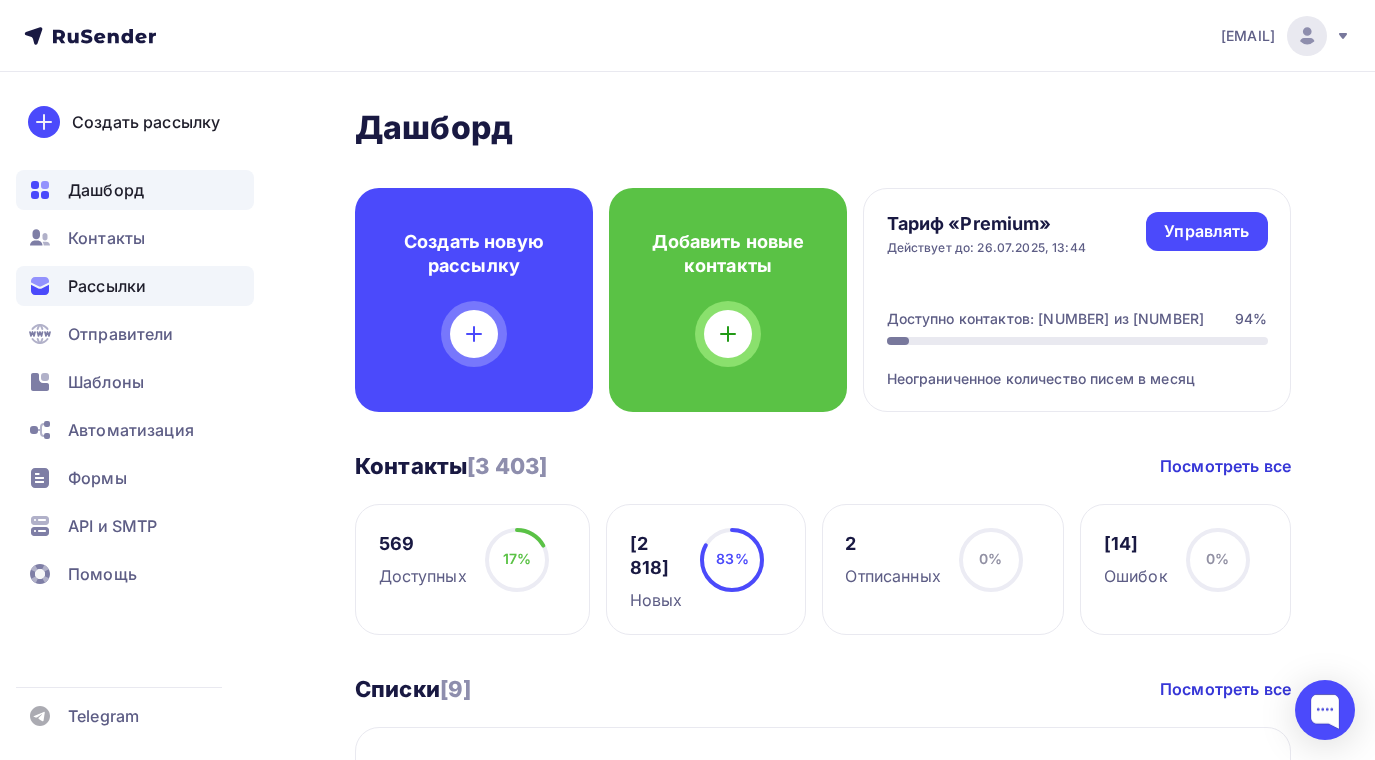 click on "Рассылки" at bounding box center (107, 286) 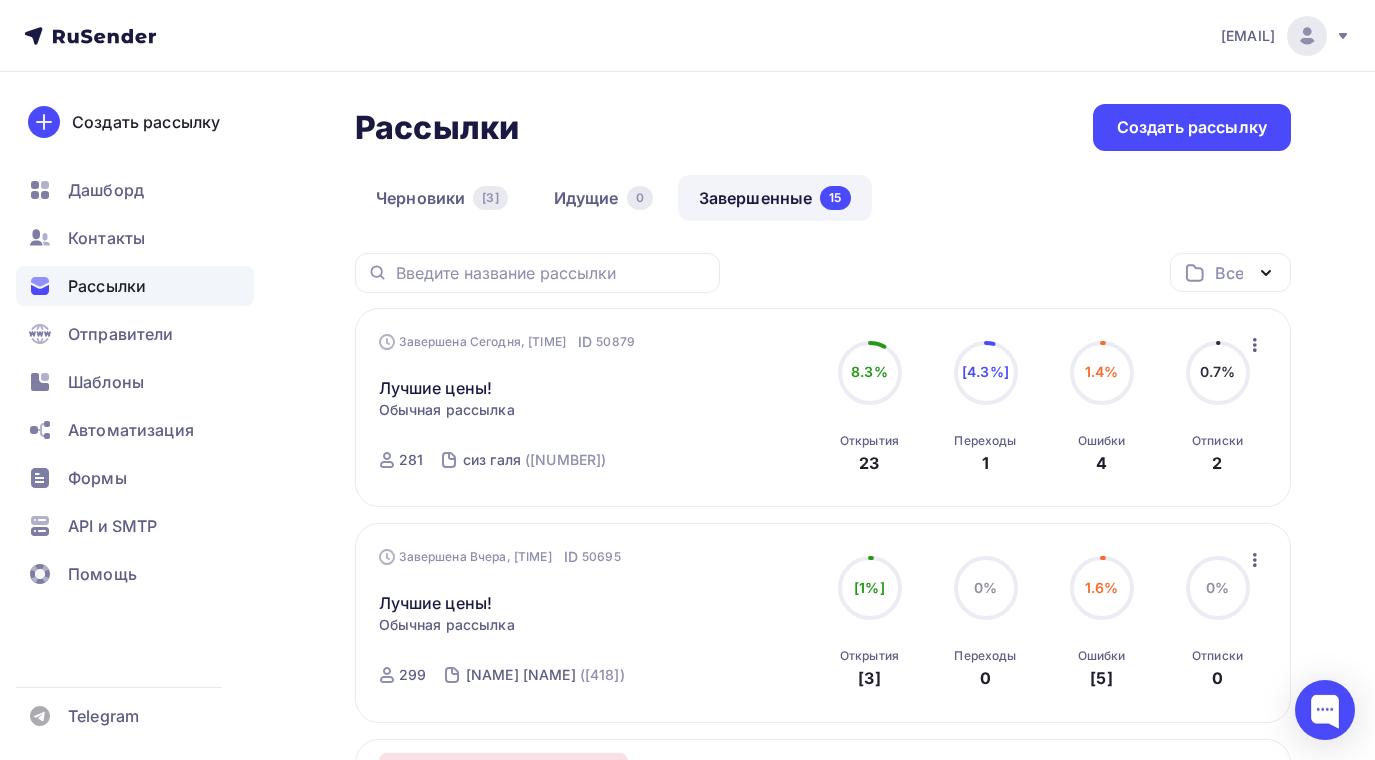 click at bounding box center [90, 36] 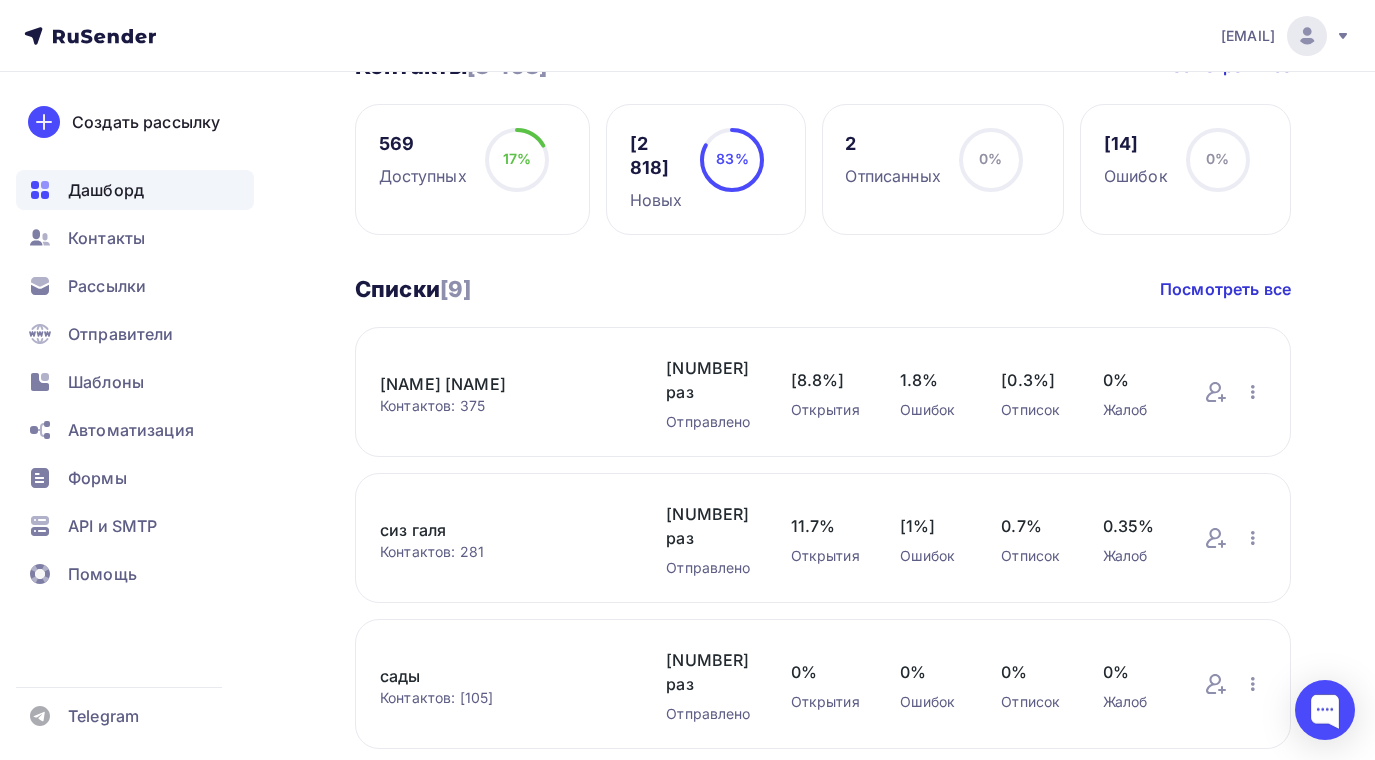 scroll, scrollTop: 500, scrollLeft: 0, axis: vertical 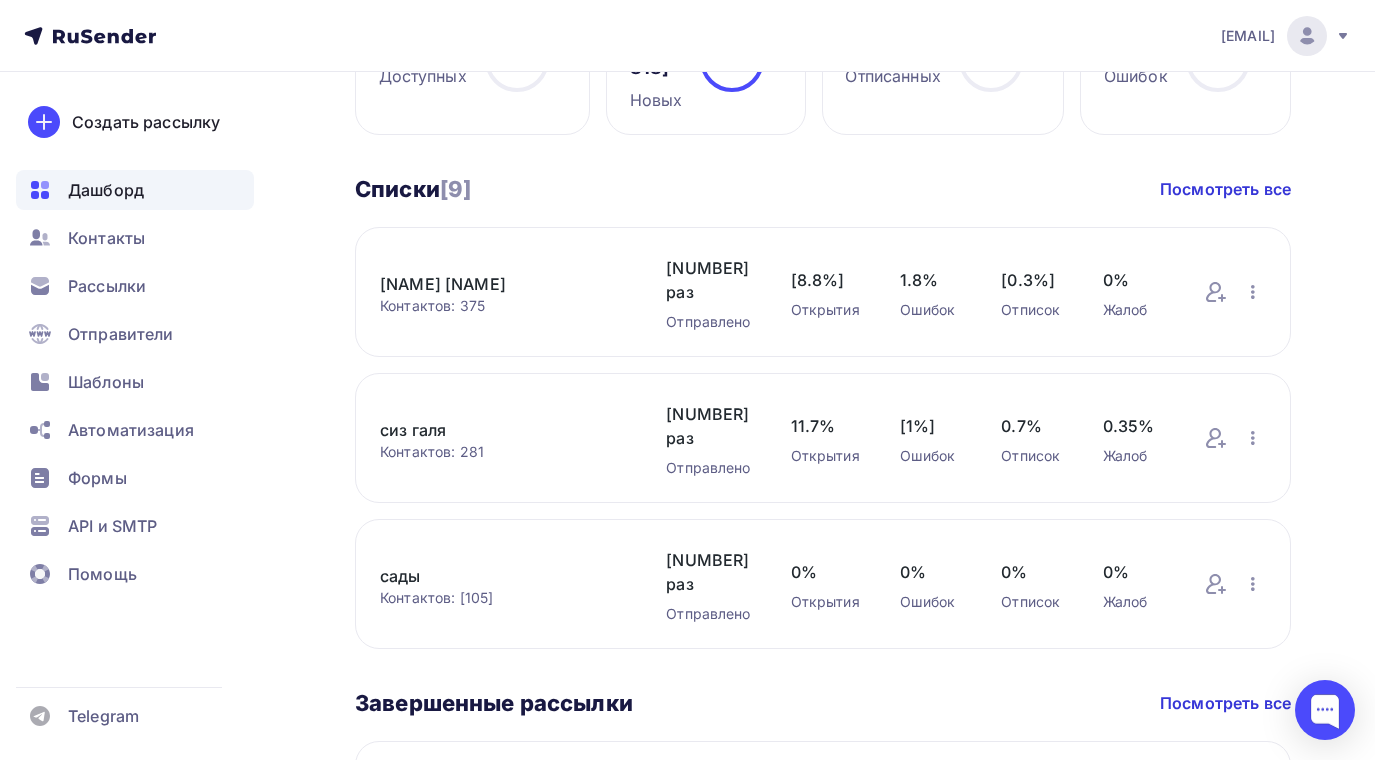 click on "сады" at bounding box center (503, 284) 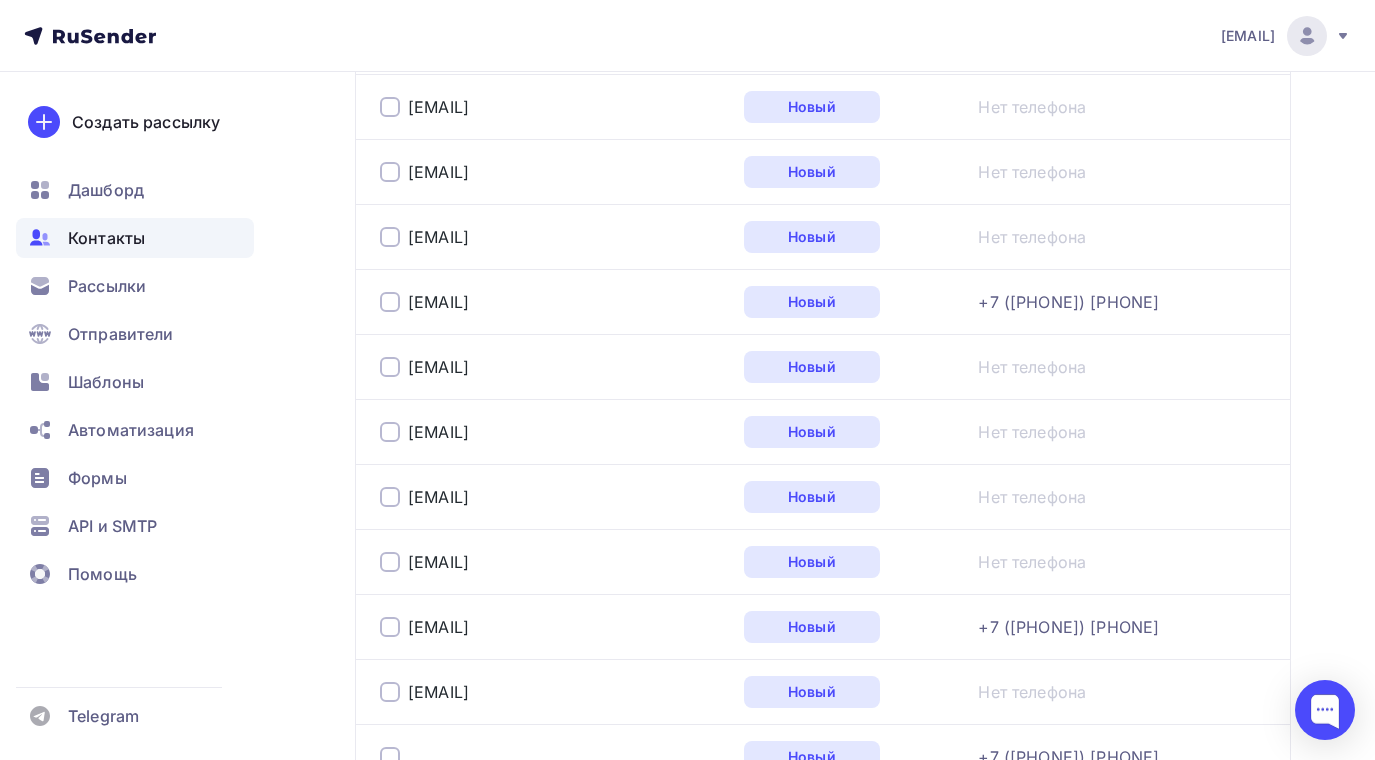 scroll, scrollTop: 3401, scrollLeft: 0, axis: vertical 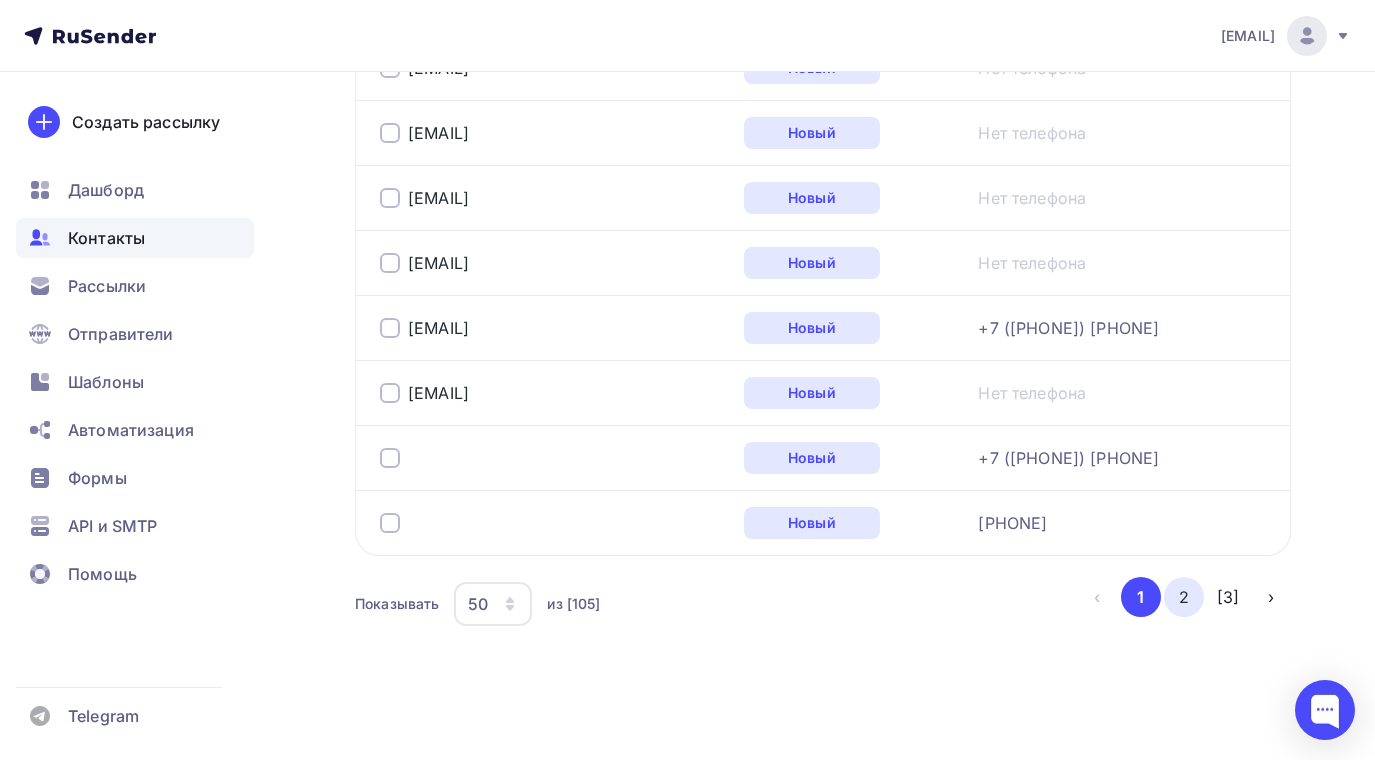 click on "2" at bounding box center [1184, 597] 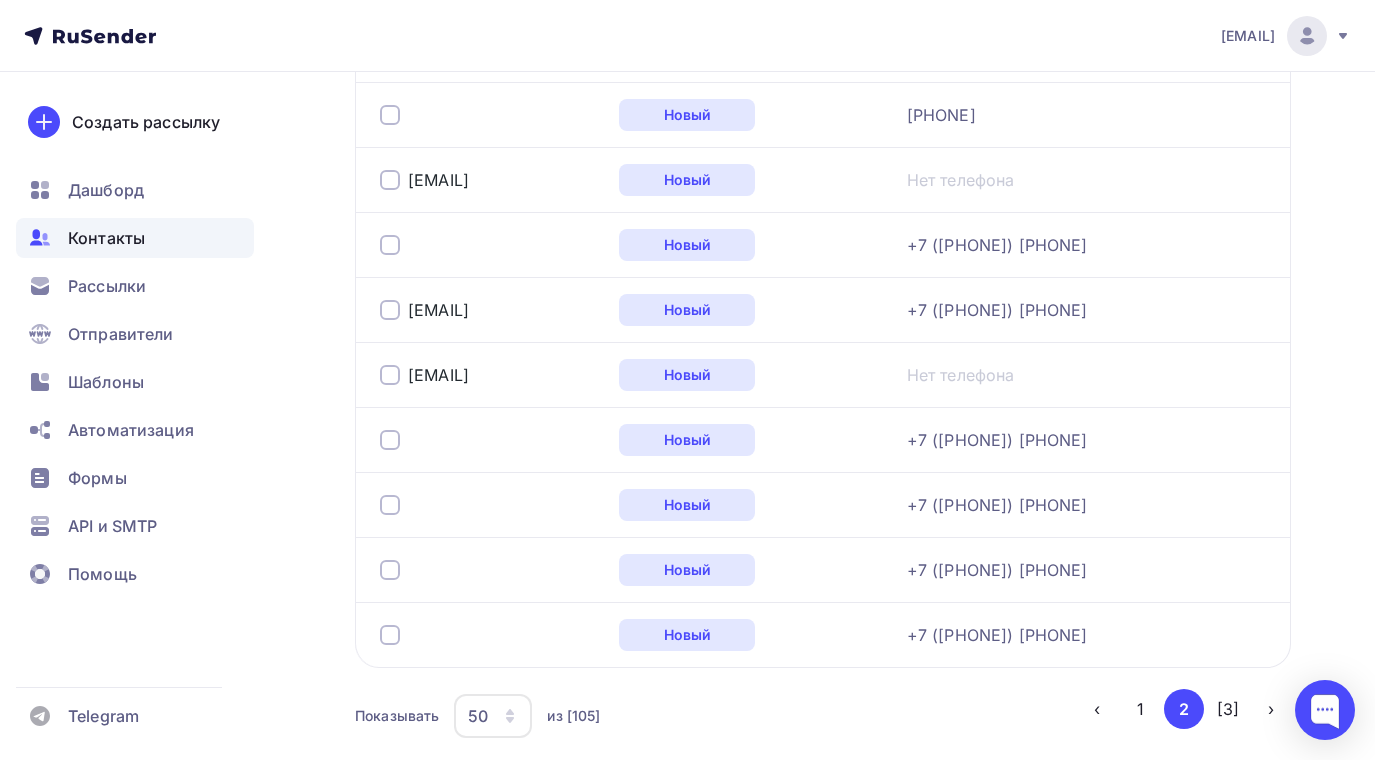 scroll, scrollTop: 3401, scrollLeft: 0, axis: vertical 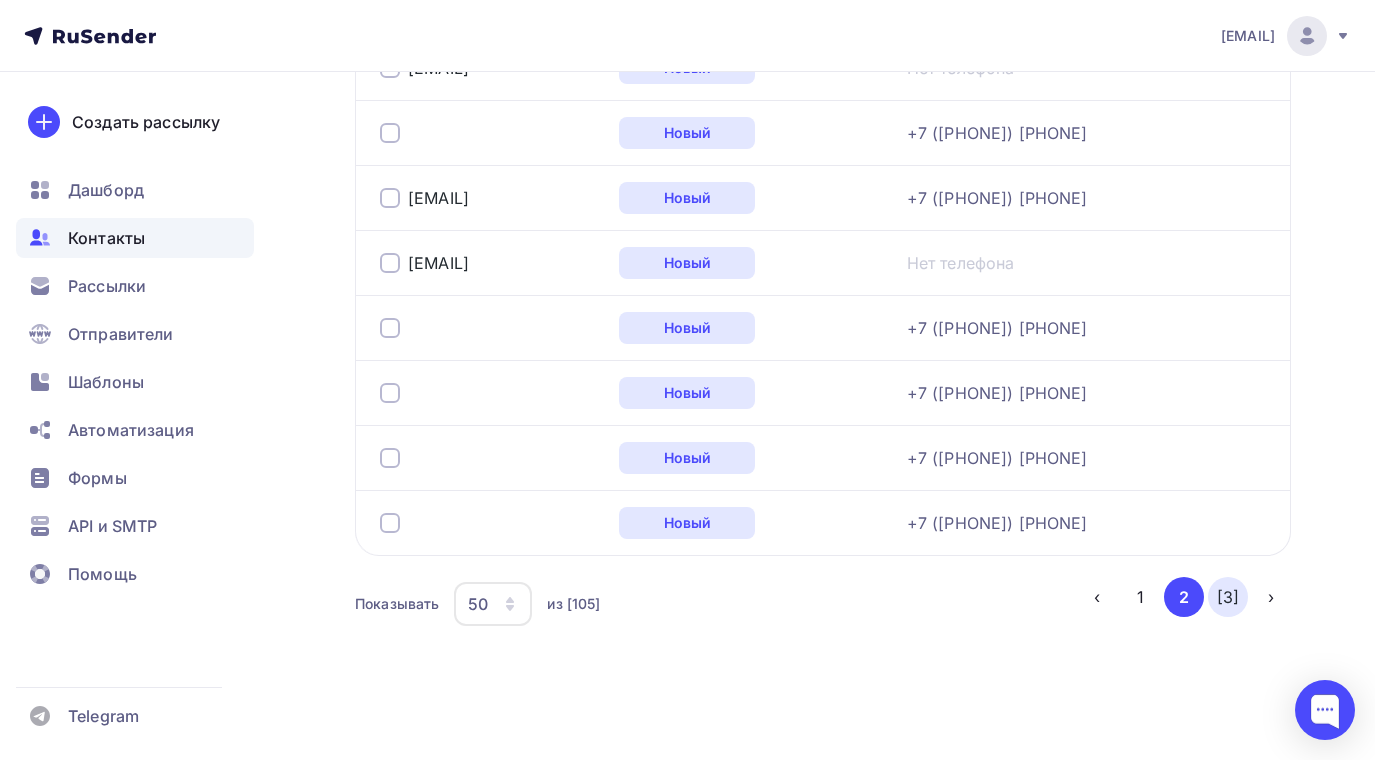 click on "[NUMBER]" at bounding box center [1228, 597] 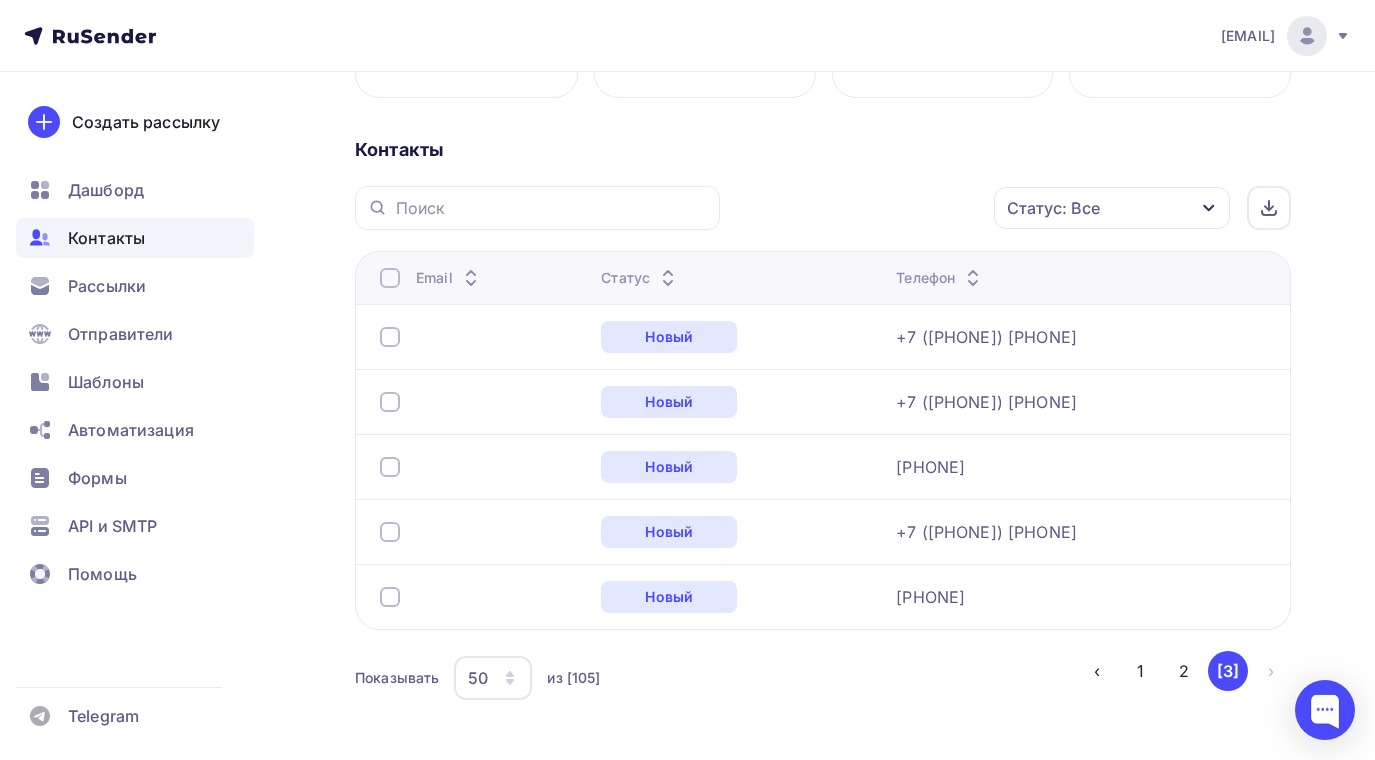 scroll, scrollTop: 476, scrollLeft: 0, axis: vertical 